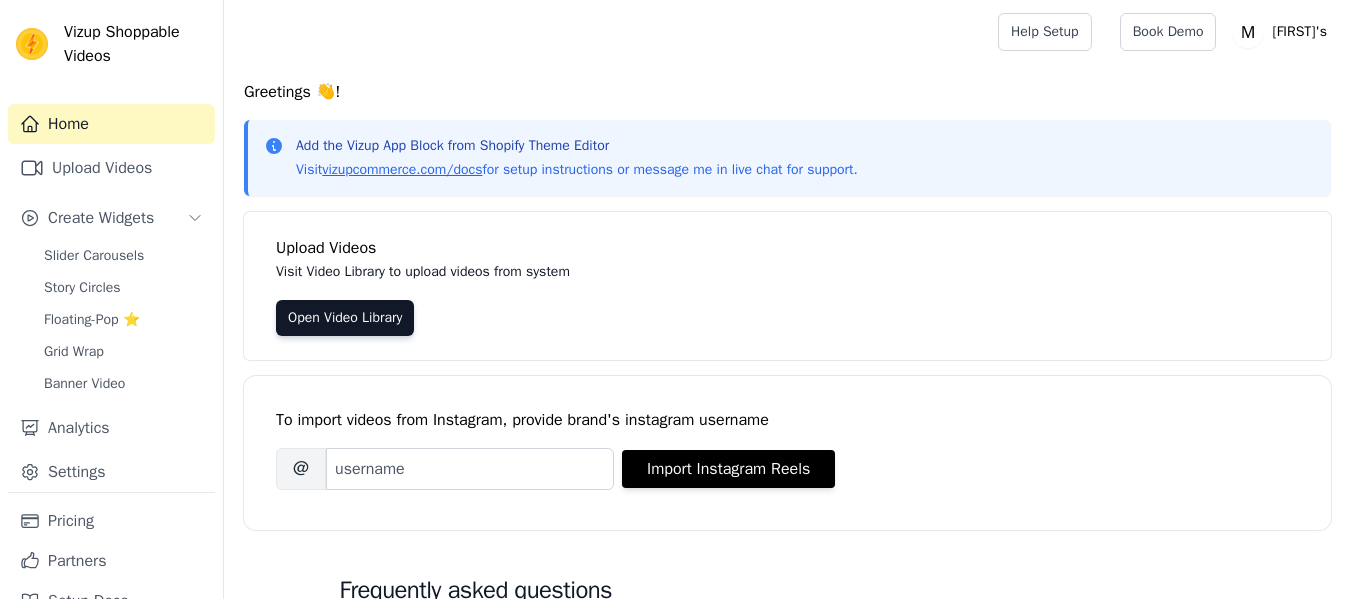 scroll, scrollTop: 0, scrollLeft: 0, axis: both 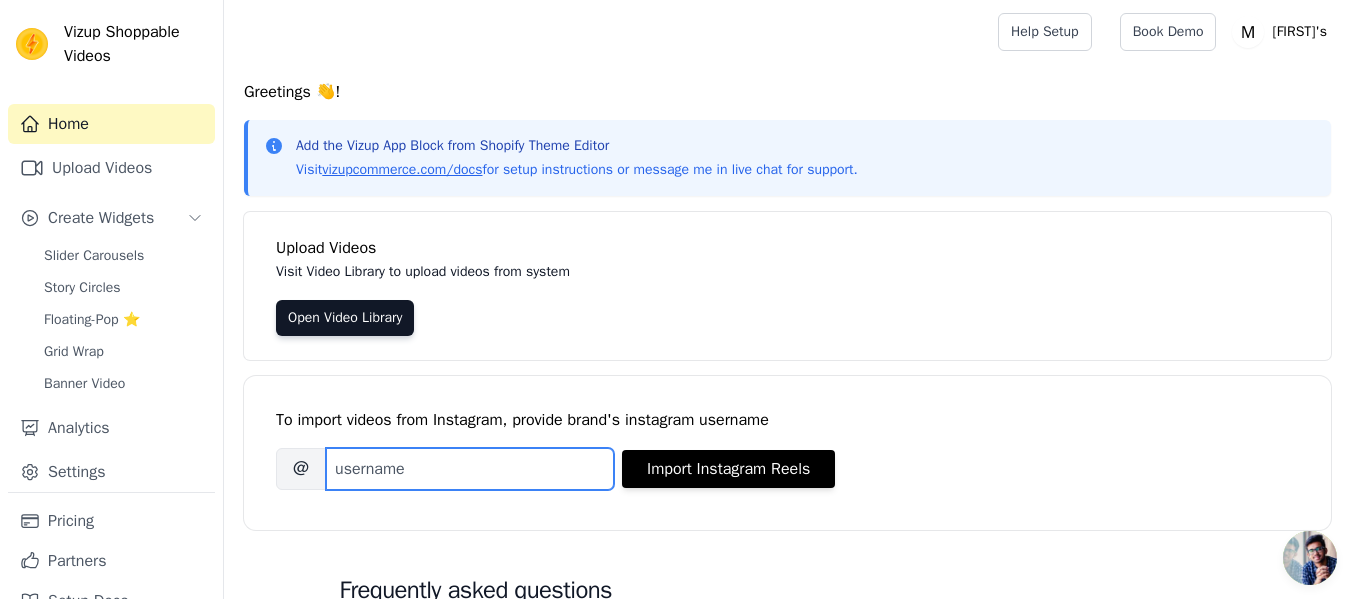 click on "Brand's Instagram Username" at bounding box center [470, 469] 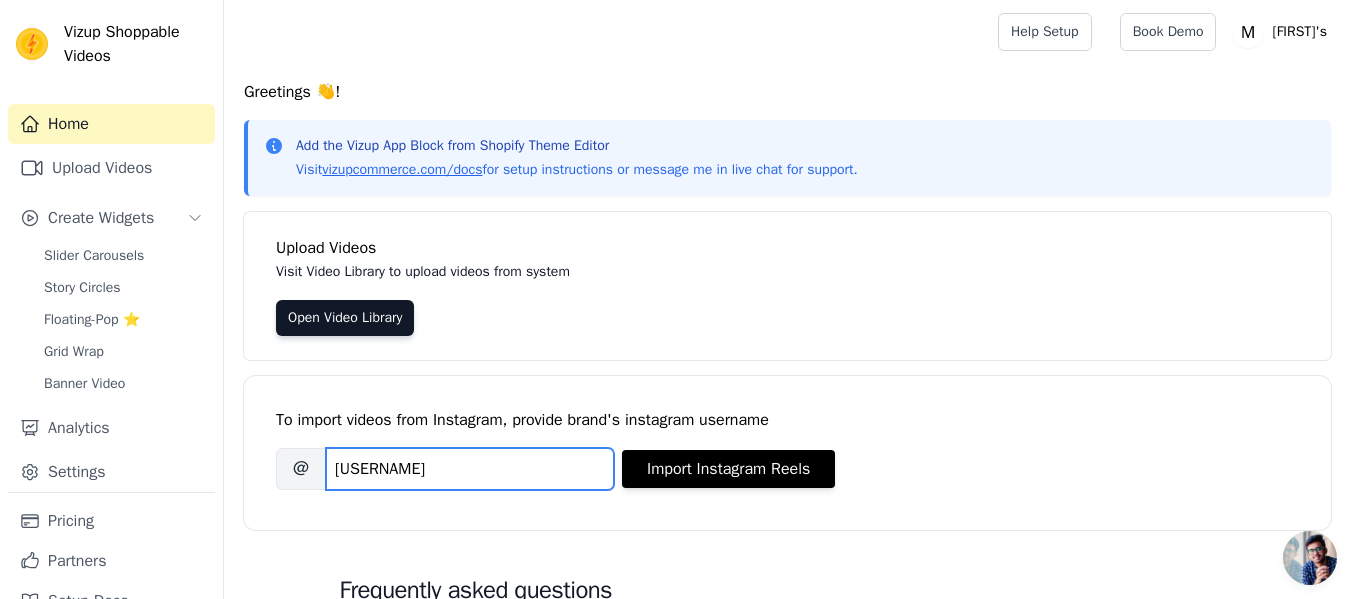 type on "mahiisstore" 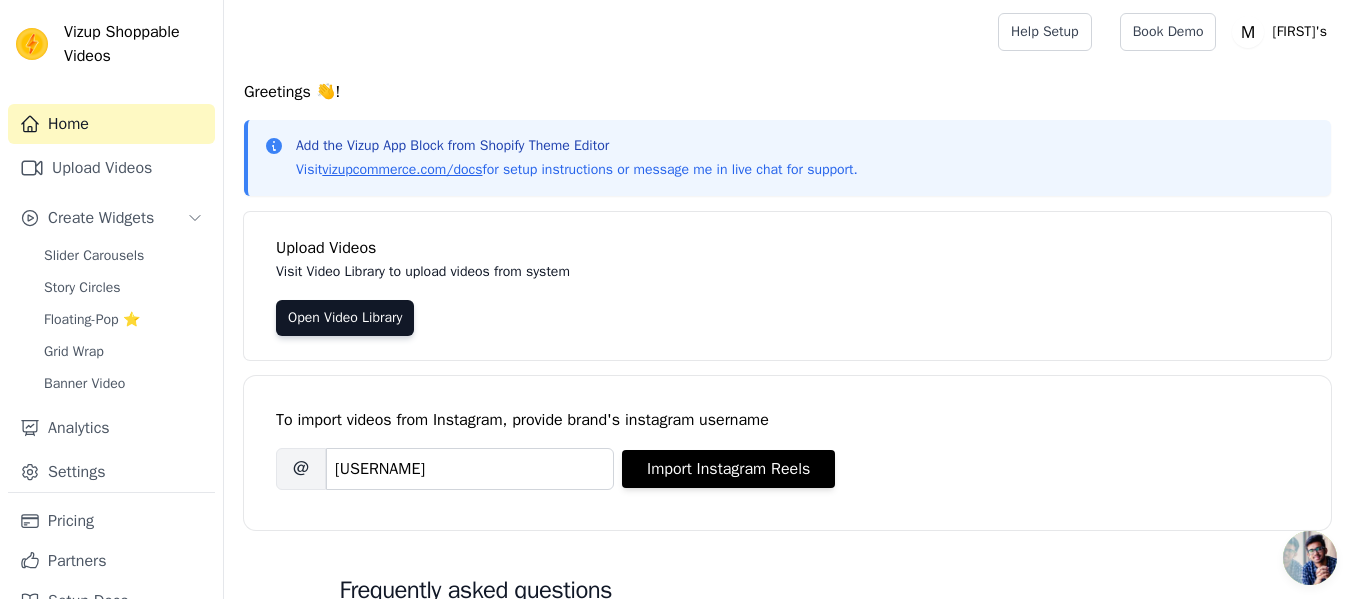 click on "To import videos from Instagram, provide brand's instagram username   Brand's Instagram Username   @   mahiisstore   Import Instagram Reels" at bounding box center [787, 437] 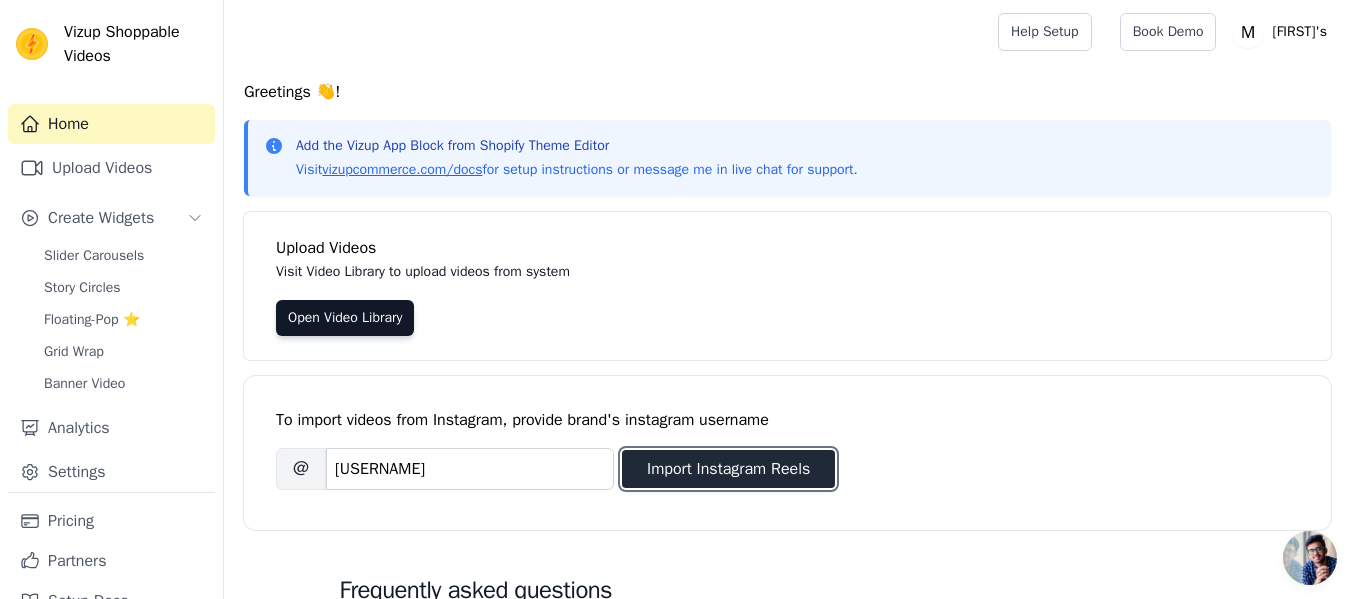 click on "Import Instagram Reels" at bounding box center (728, 469) 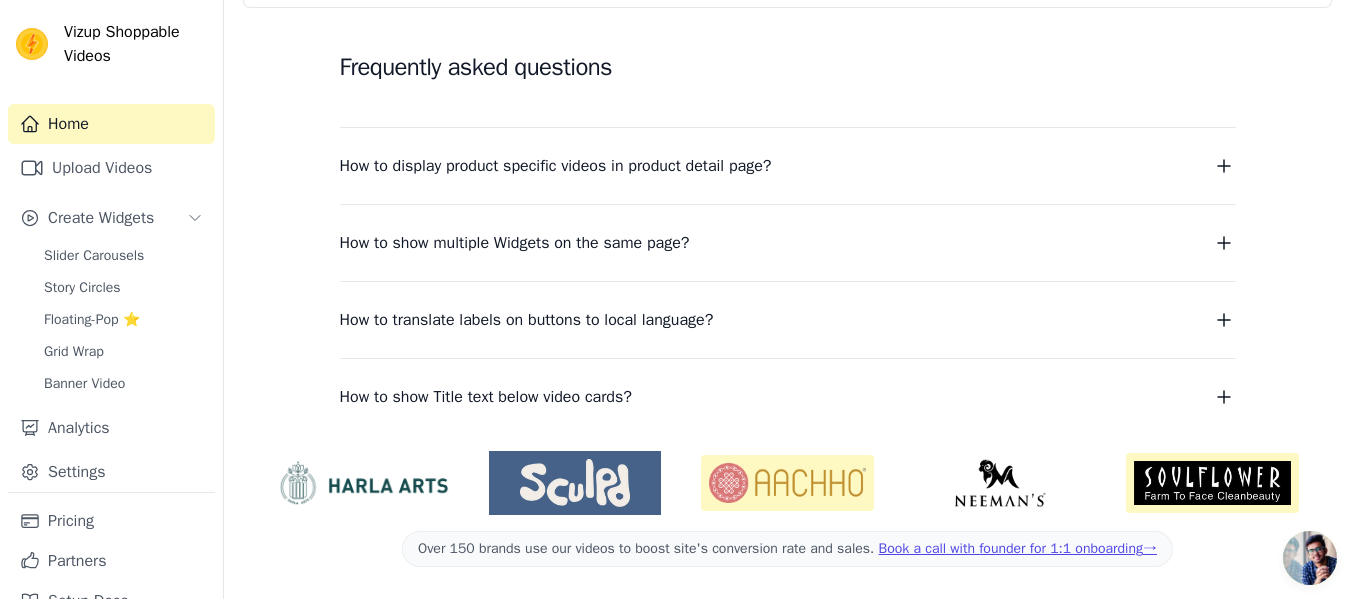 scroll, scrollTop: 73, scrollLeft: 0, axis: vertical 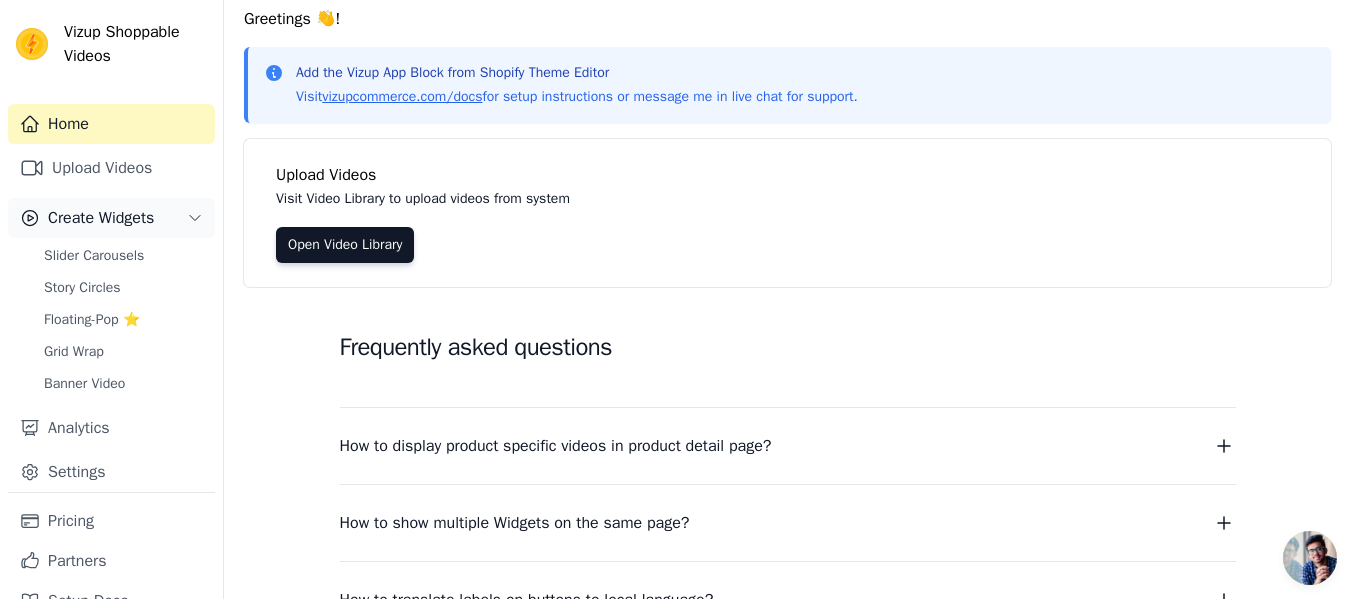 click on "Create Widgets" at bounding box center (101, 218) 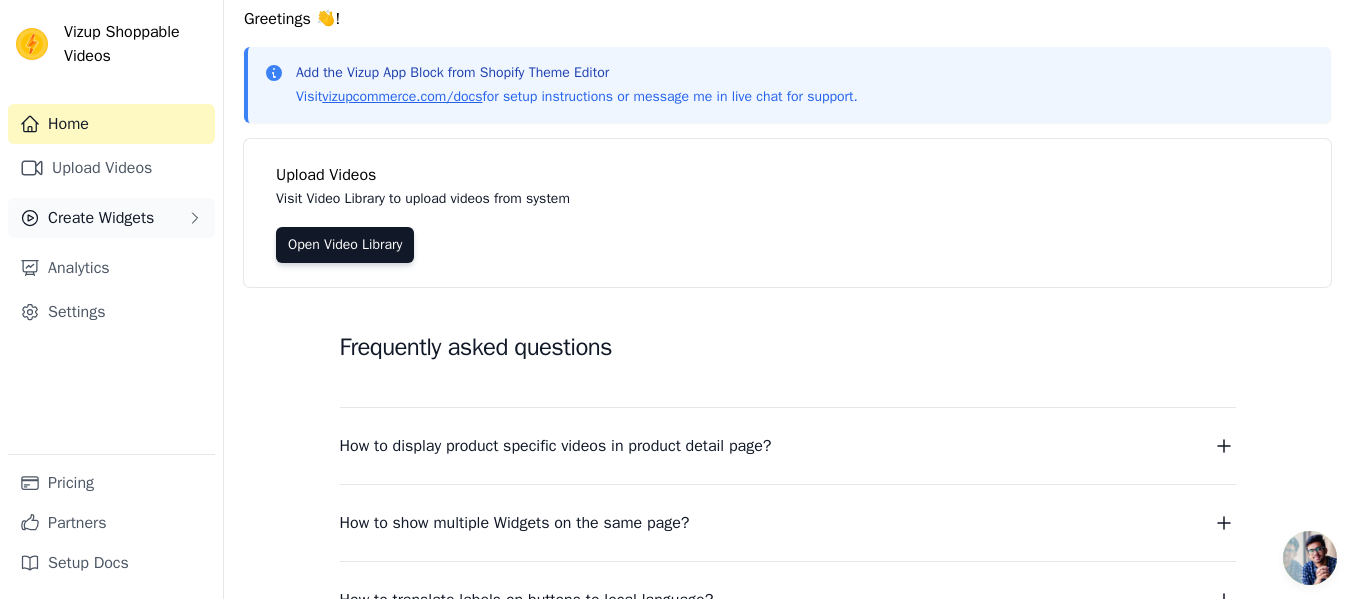 click on "Create Widgets" at bounding box center (101, 218) 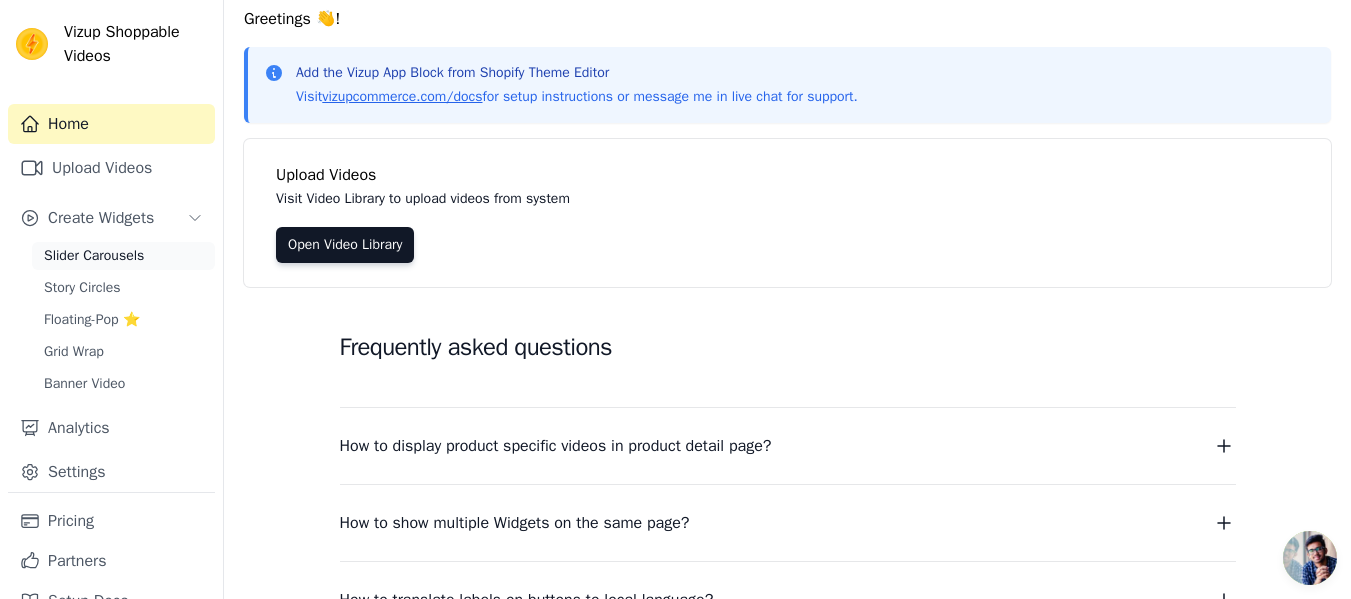 click on "Slider Carousels" at bounding box center (94, 256) 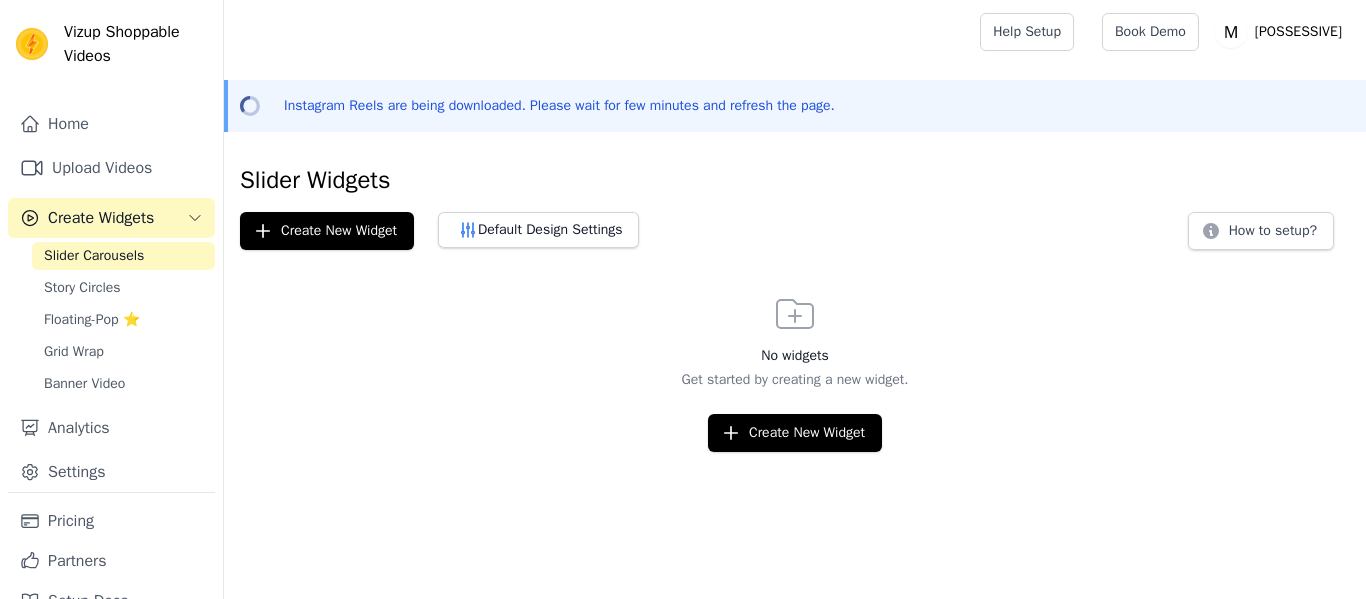 scroll, scrollTop: 0, scrollLeft: 0, axis: both 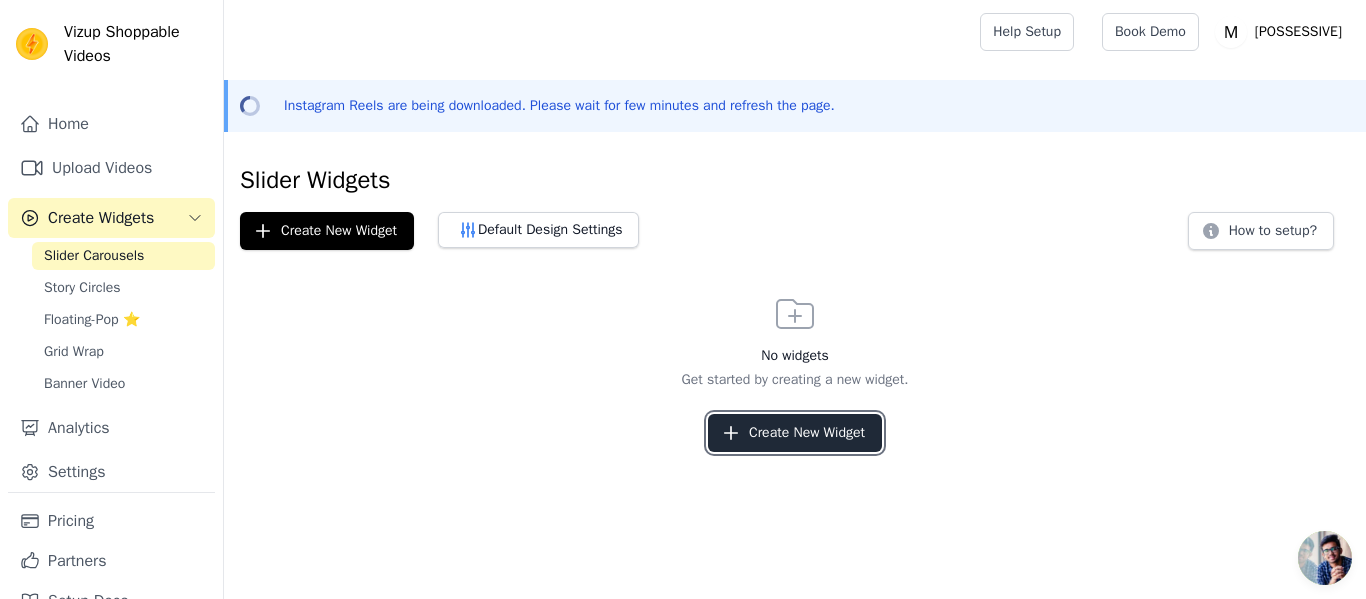click on "Create New Widget" at bounding box center [795, 433] 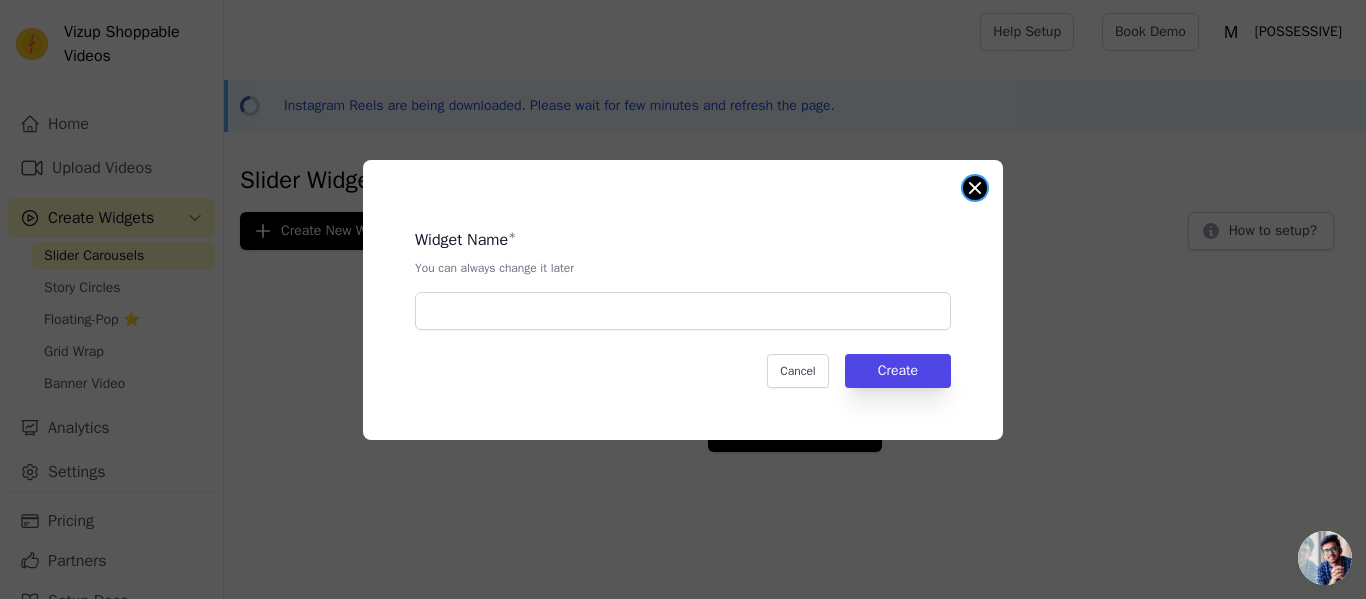 click at bounding box center (975, 188) 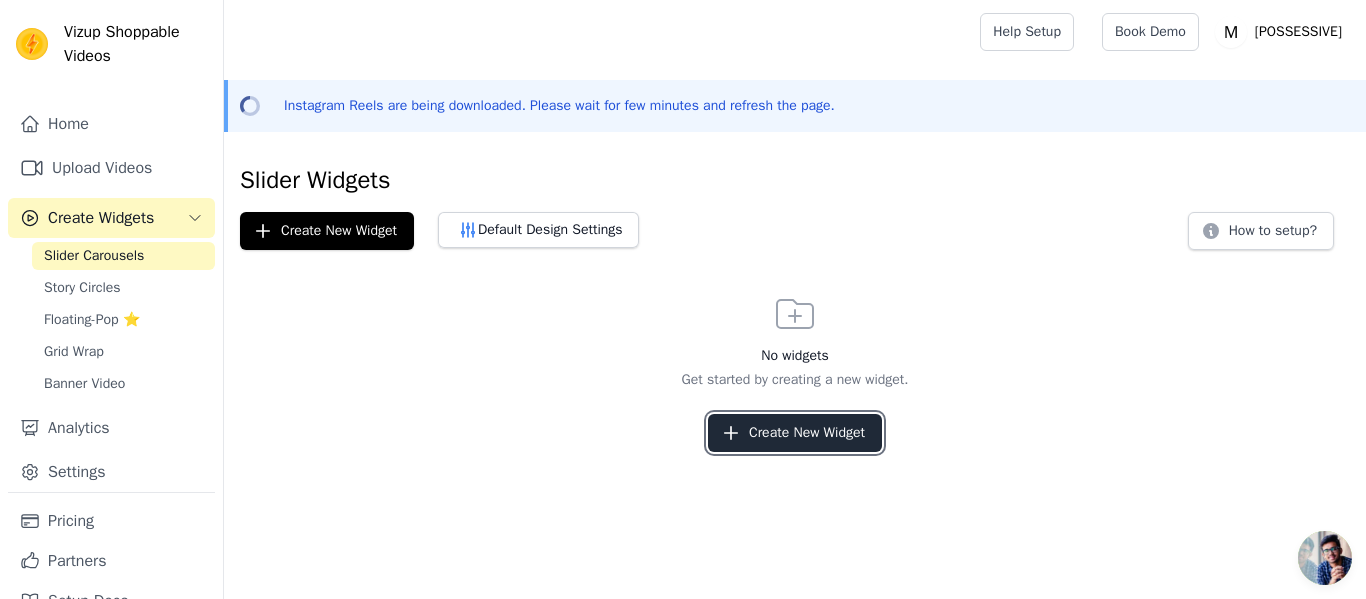 click on "Create New Widget" at bounding box center (795, 433) 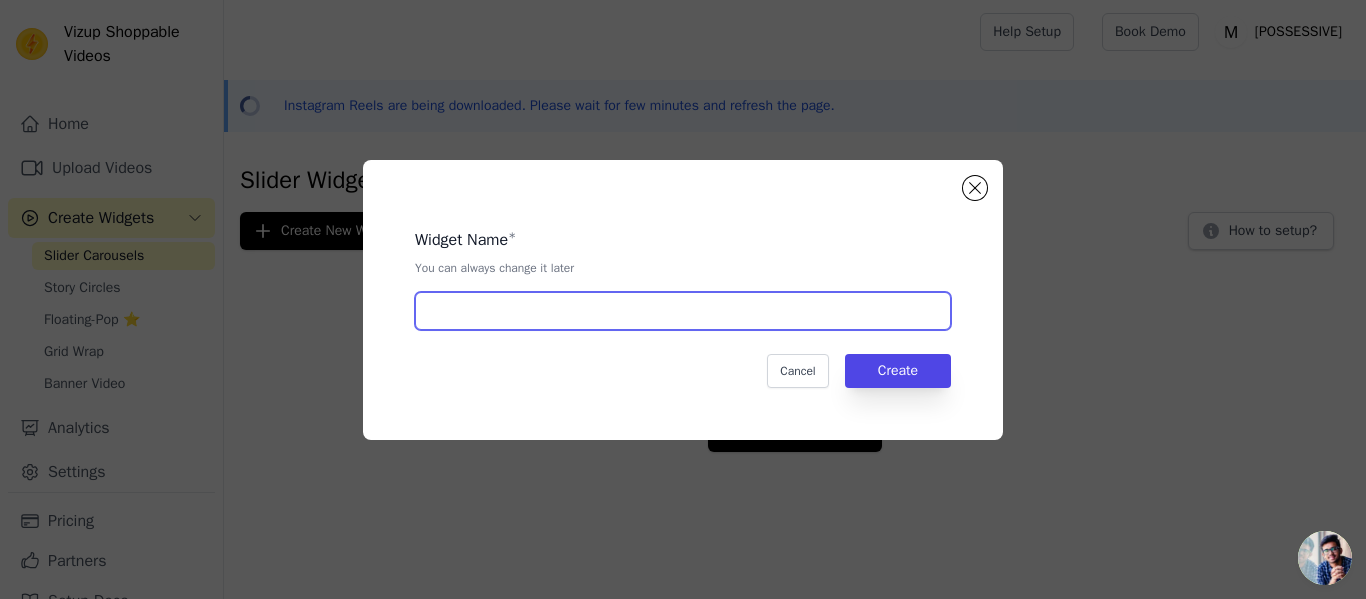 click at bounding box center (683, 311) 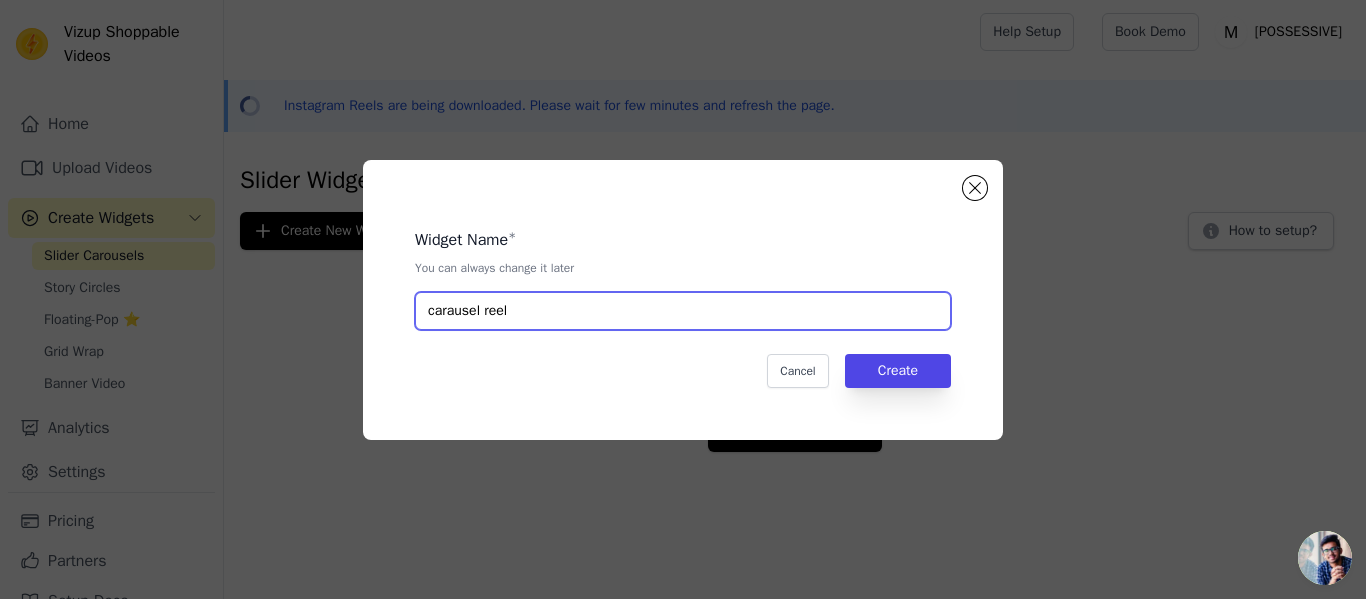type on "carausel reel" 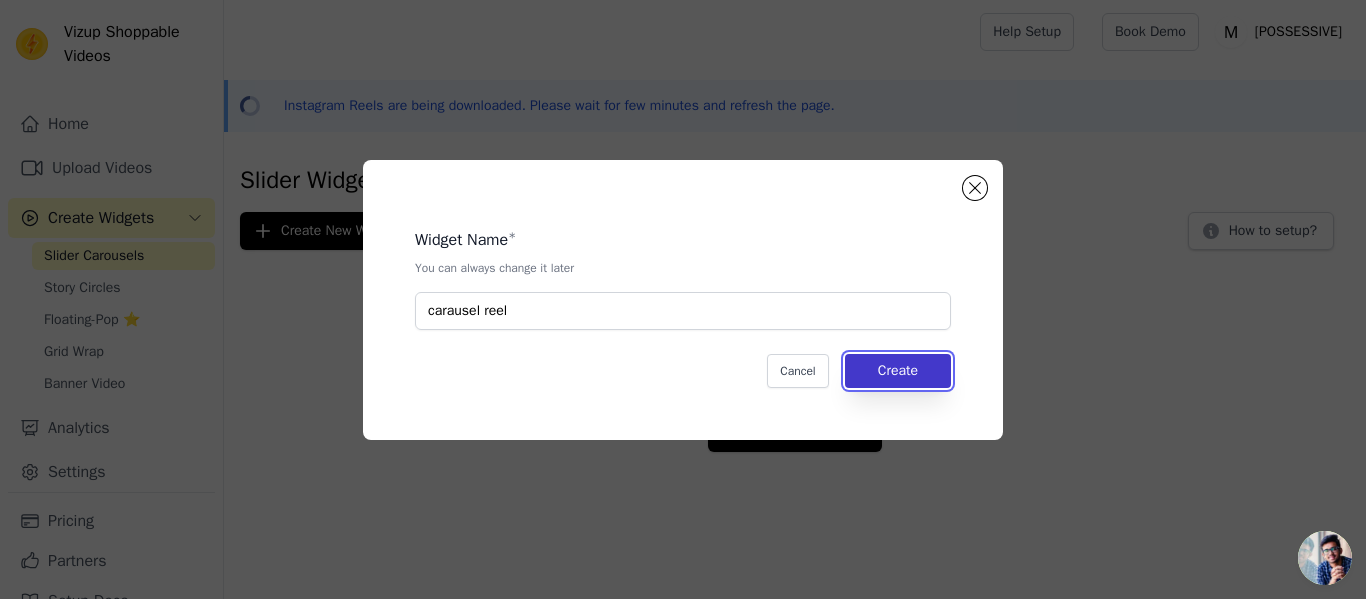 click on "Create" at bounding box center [898, 371] 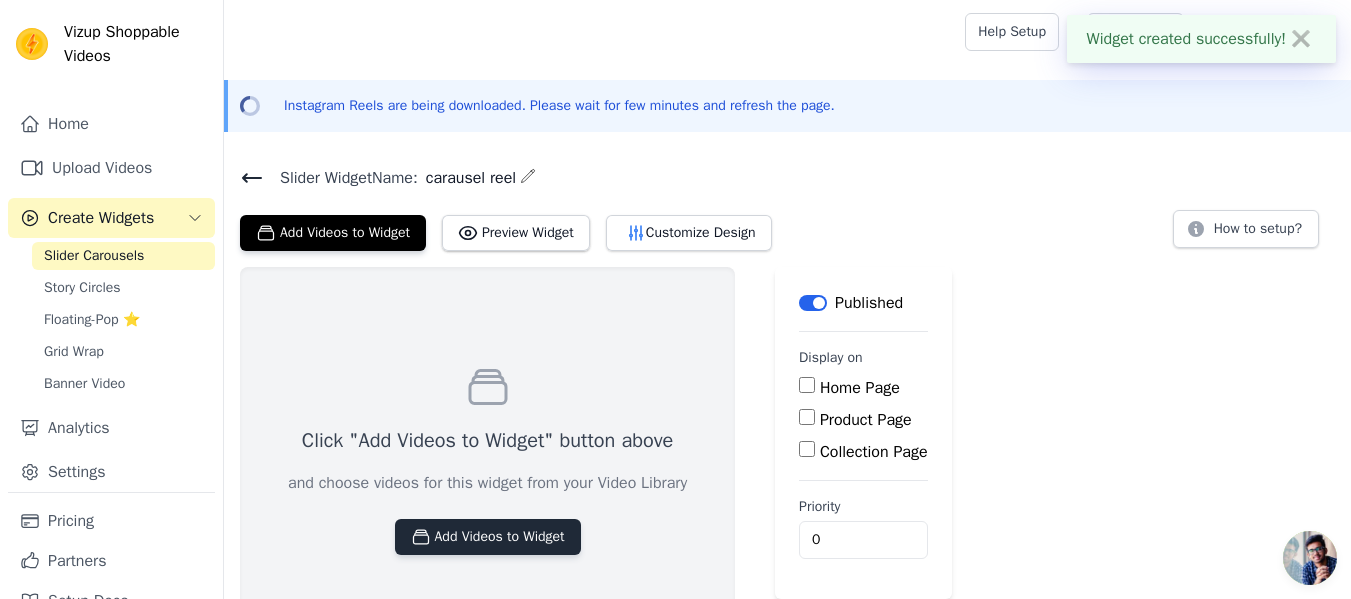 click on "Add Videos to Widget" at bounding box center (488, 537) 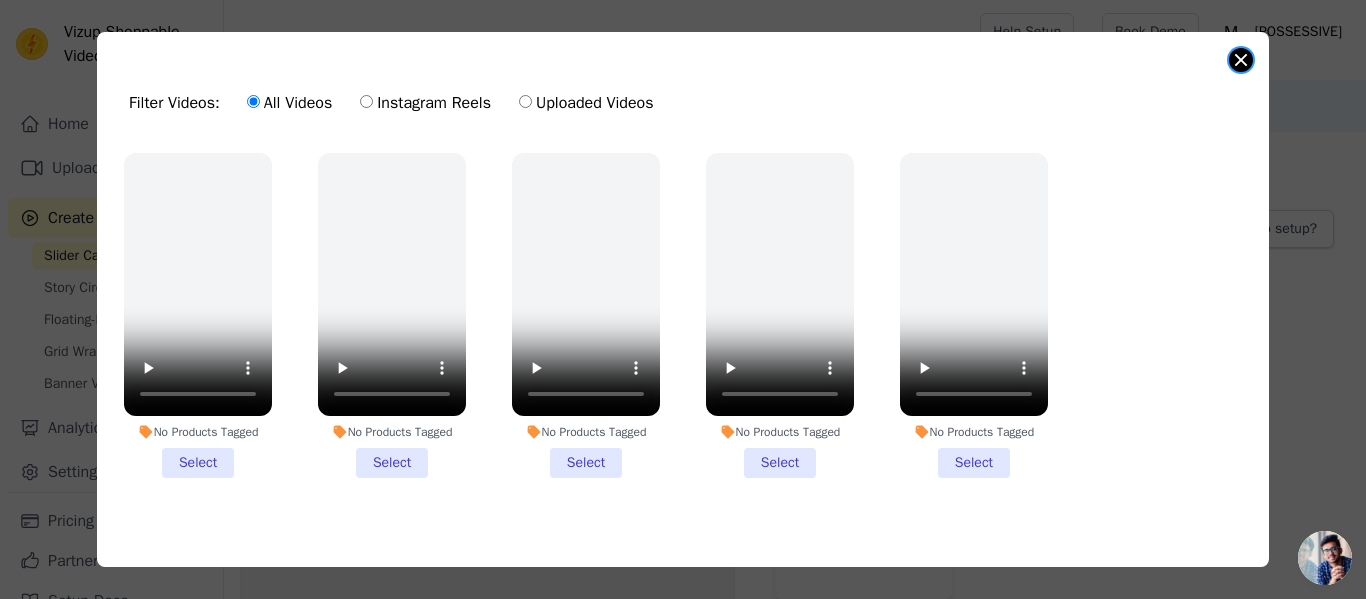 click at bounding box center [1241, 60] 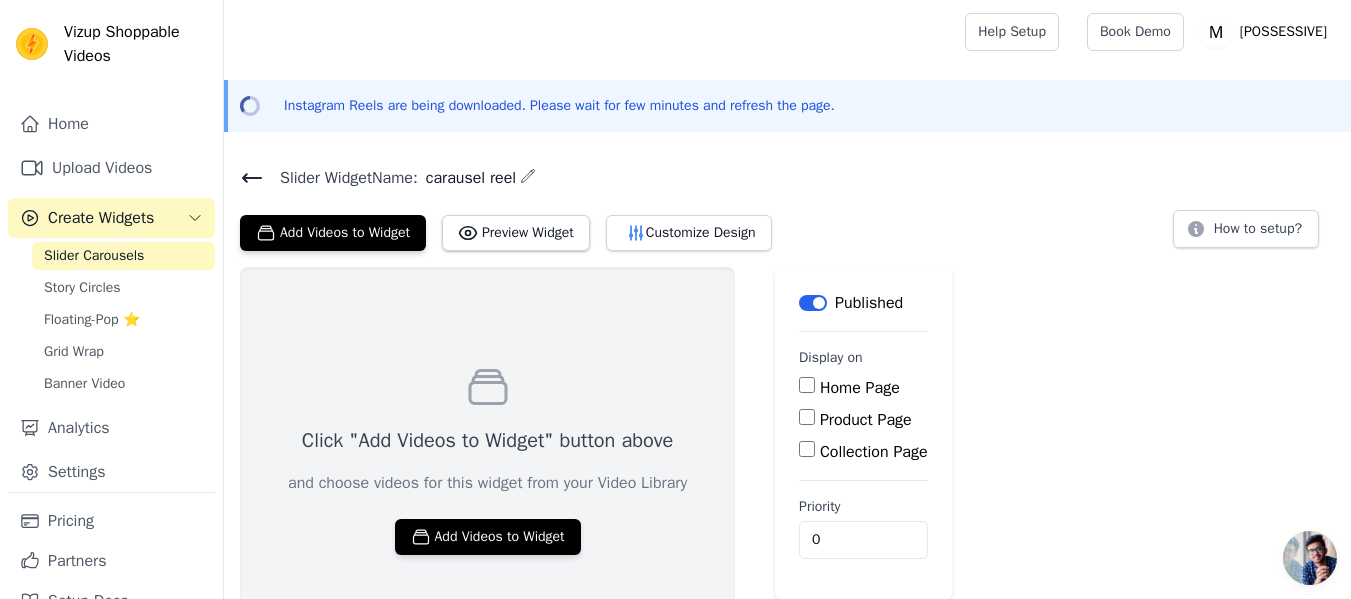 click on "Home Page" at bounding box center [807, 385] 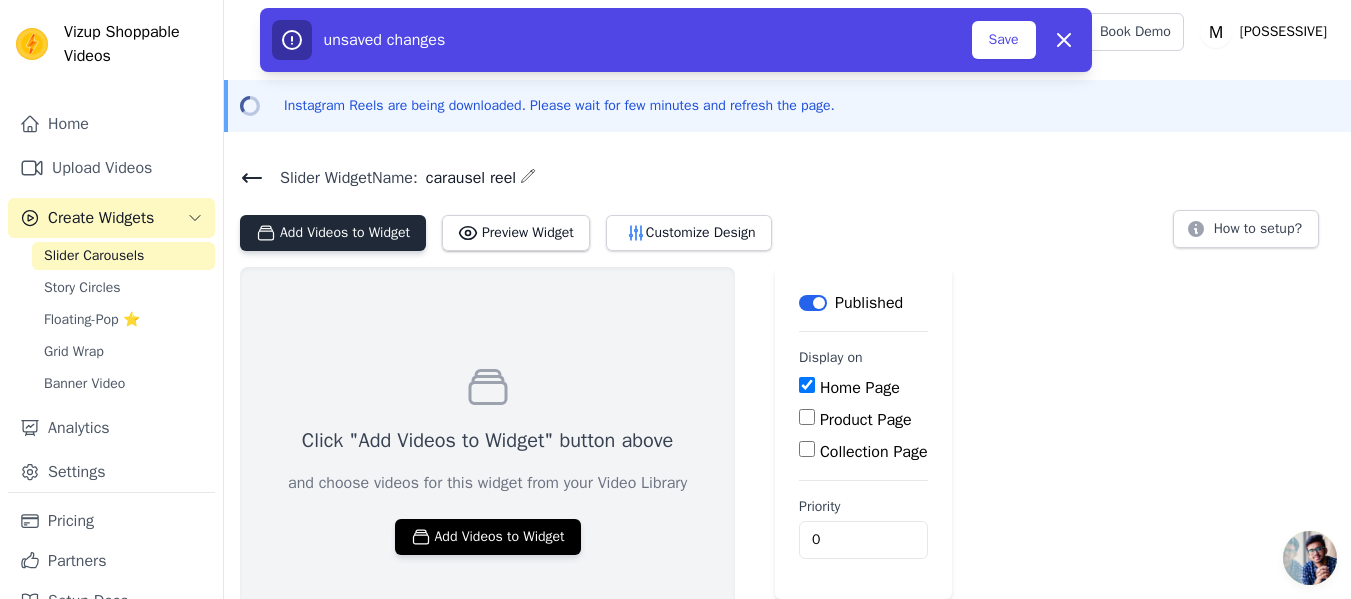 click on "Add Videos to Widget" at bounding box center (333, 233) 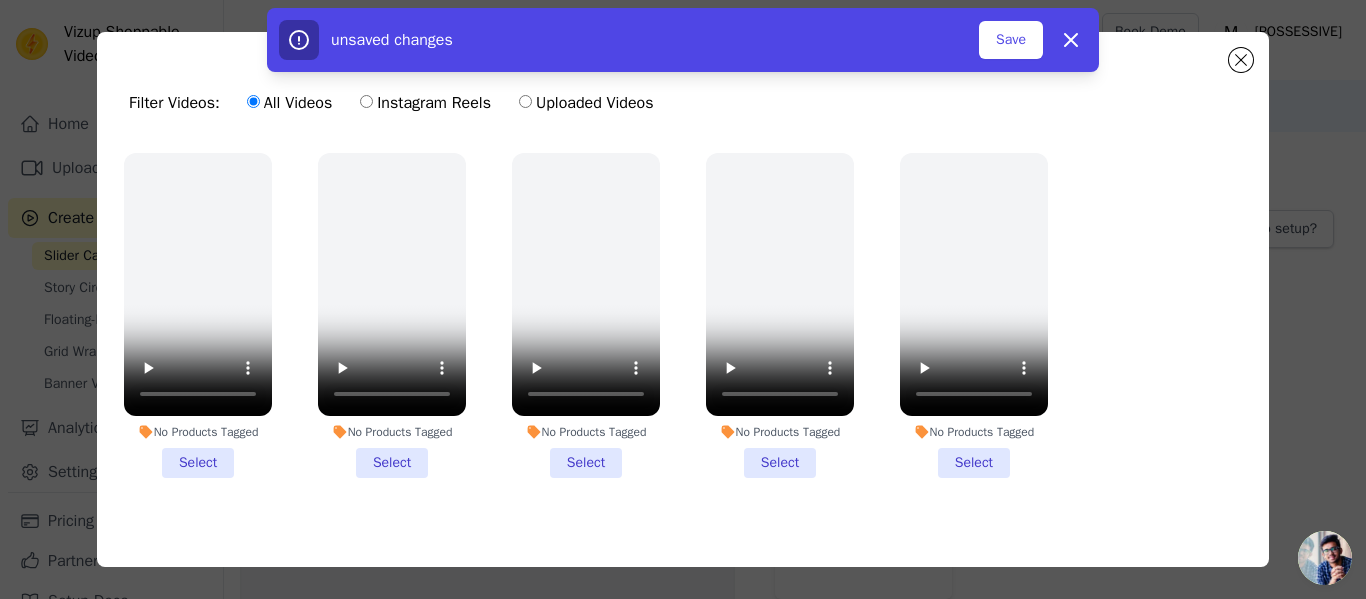 click on "Instagram Reels" at bounding box center (425, 103) 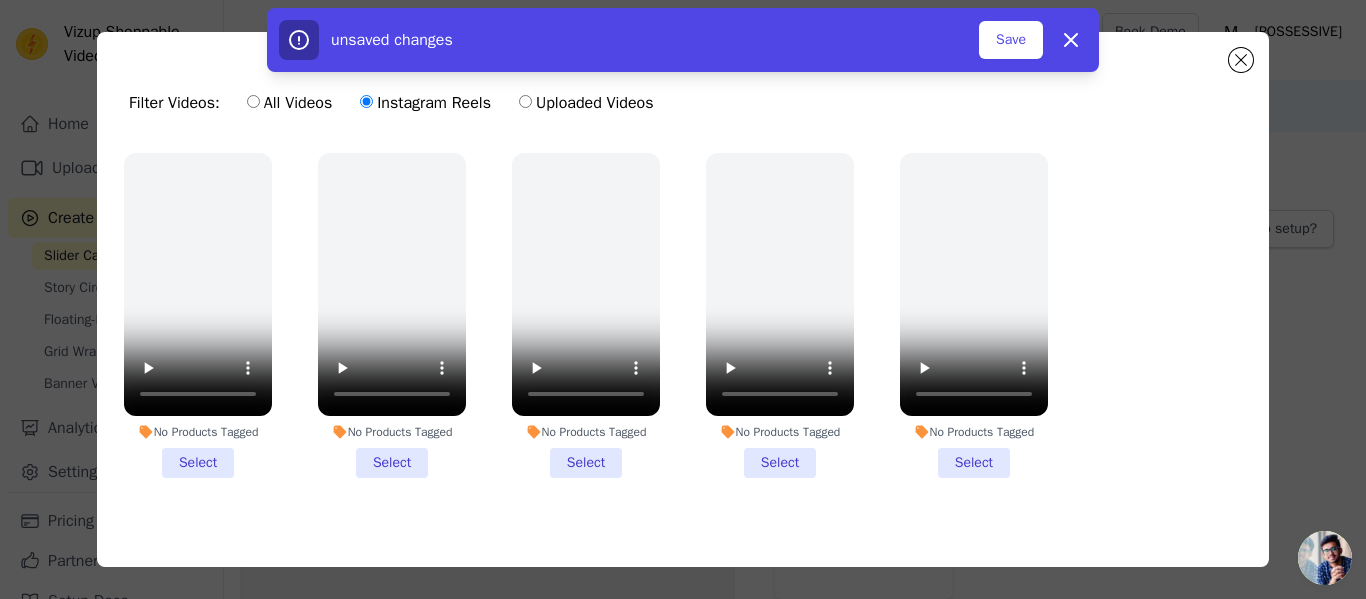 drag, startPoint x: 1276, startPoint y: 367, endPoint x: 1257, endPoint y: 473, distance: 107.68937 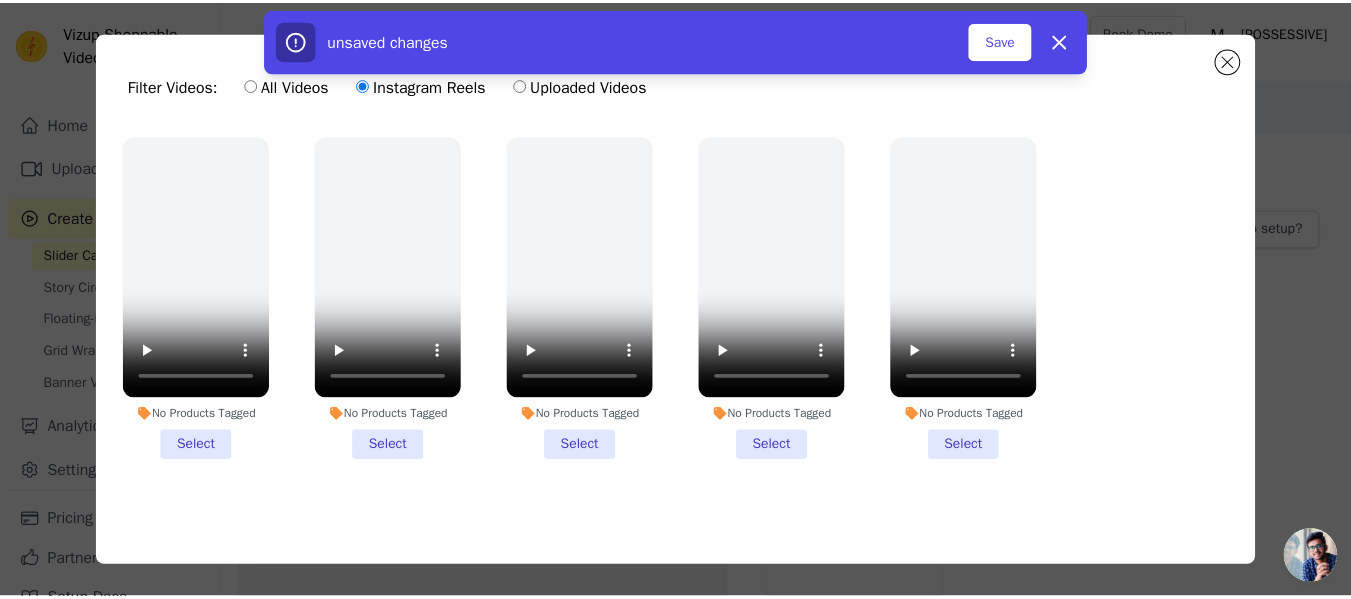 scroll, scrollTop: 24, scrollLeft: 0, axis: vertical 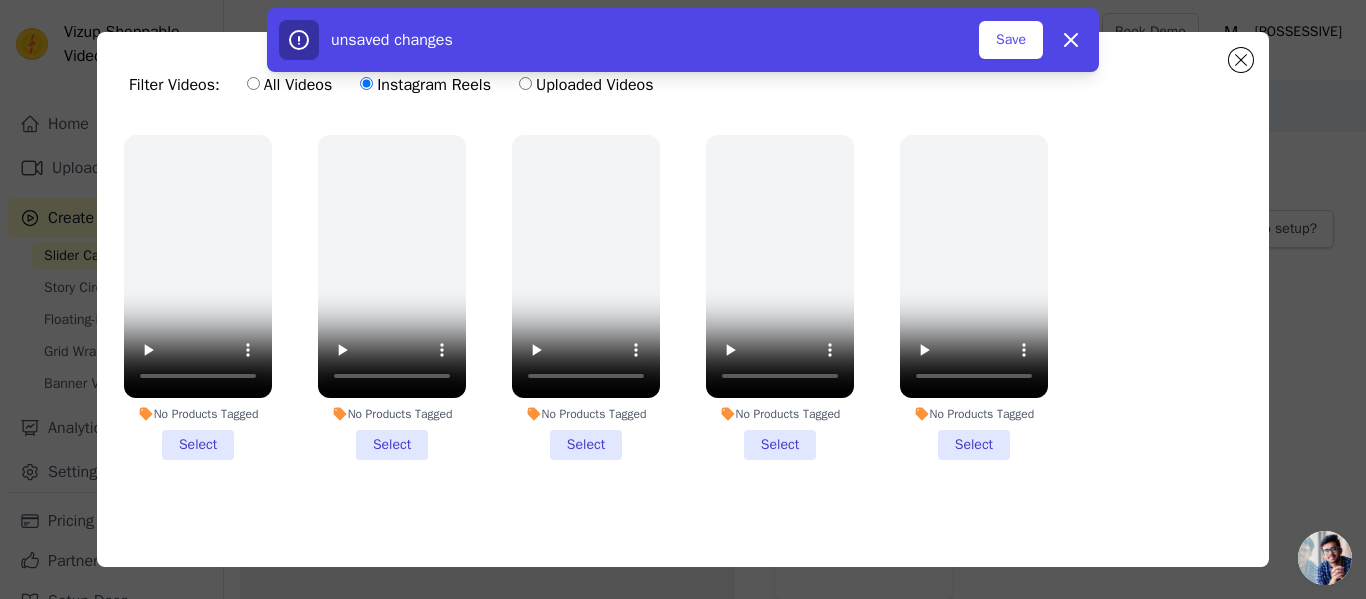 click on "Filter Videos:
All Videos
Instagram Reels
Uploaded Videos
No Products Tagged     Select
No Products Tagged     Select
No Products Tagged     Select
No Products Tagged     Select
No Products Tagged     Select       0  videos selected     Add To Widget   Dismiss" at bounding box center (683, 299) 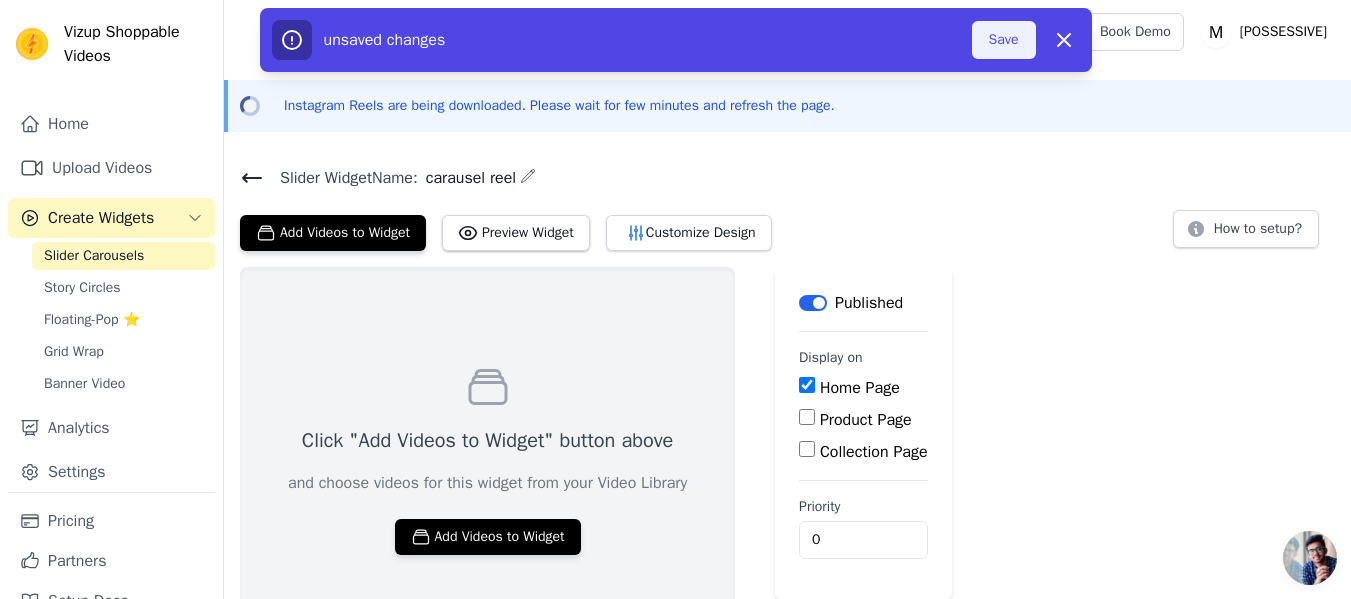 click on "Save" at bounding box center [1004, 40] 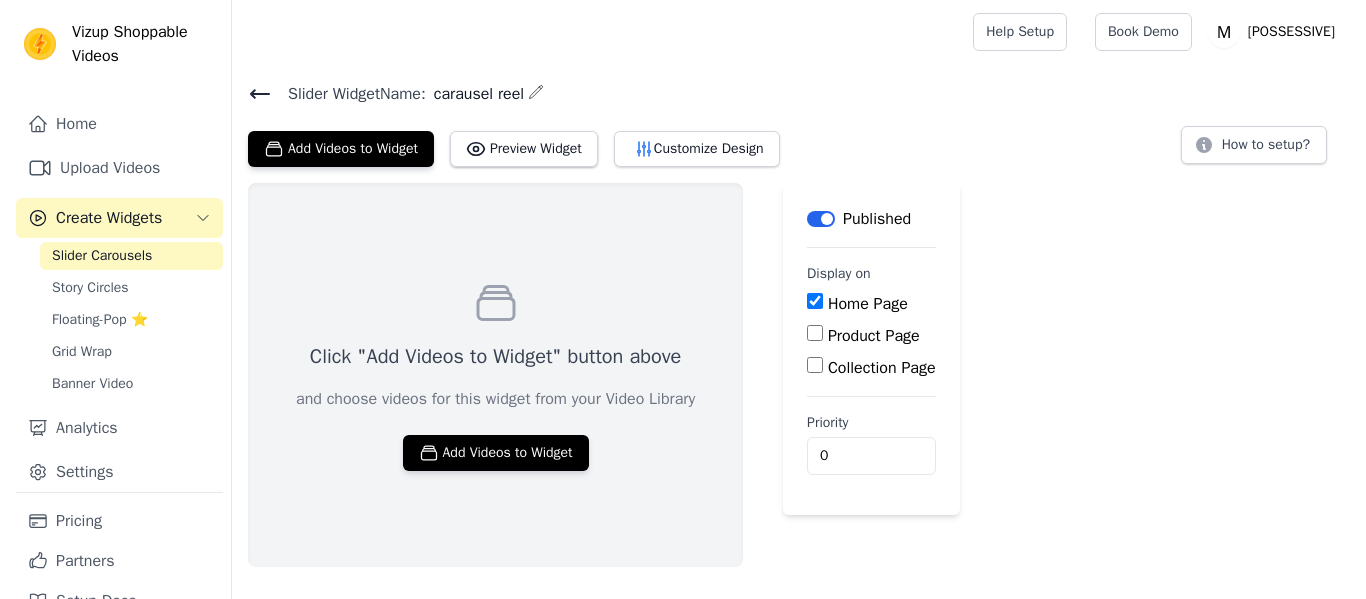 scroll, scrollTop: 0, scrollLeft: 0, axis: both 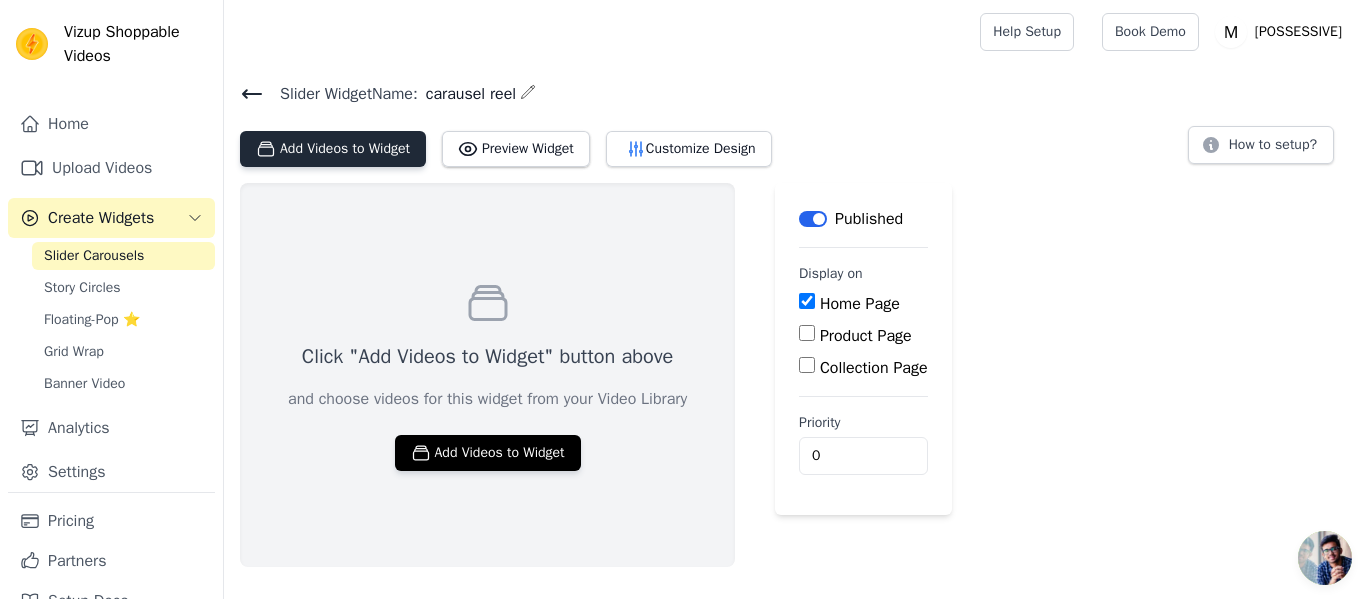 click on "Add Videos to Widget" at bounding box center (333, 149) 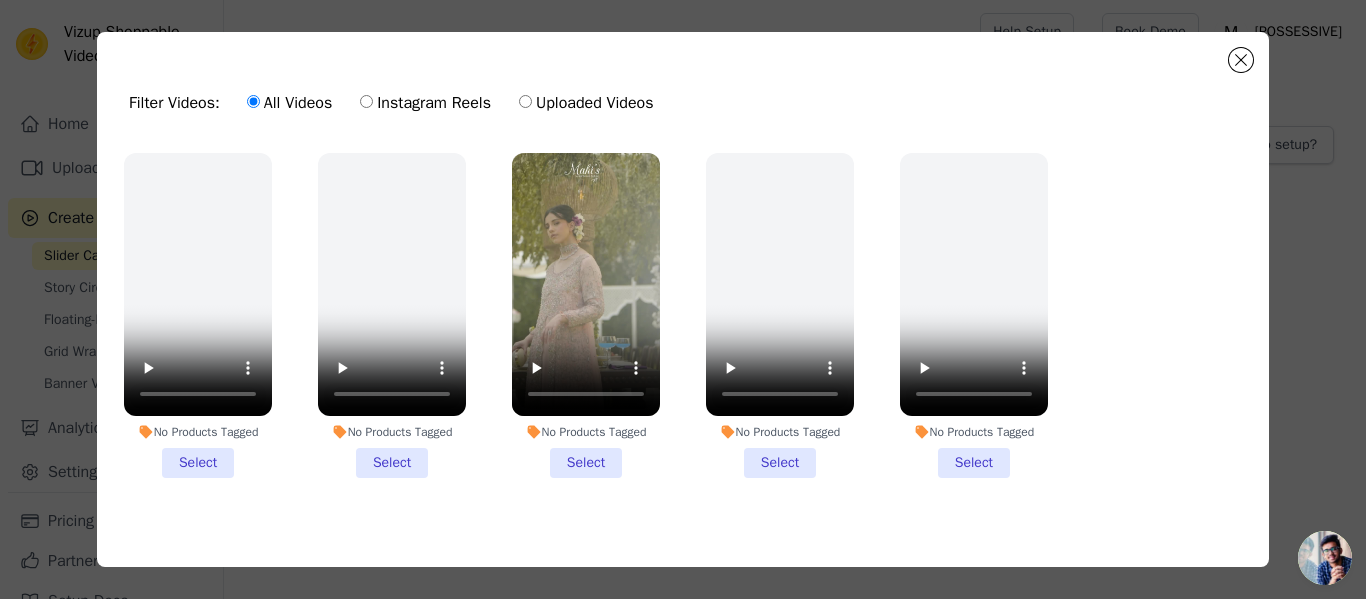 click on "Filter Videos:
All Videos
Instagram Reels
Uploaded Videos
No Products Tagged     Select
No Products Tagged     Select
No Products Tagged     Select
No Products Tagged     Select
No Products Tagged     Select       0  videos selected     Add To Widget   Dismiss" at bounding box center (683, 299) 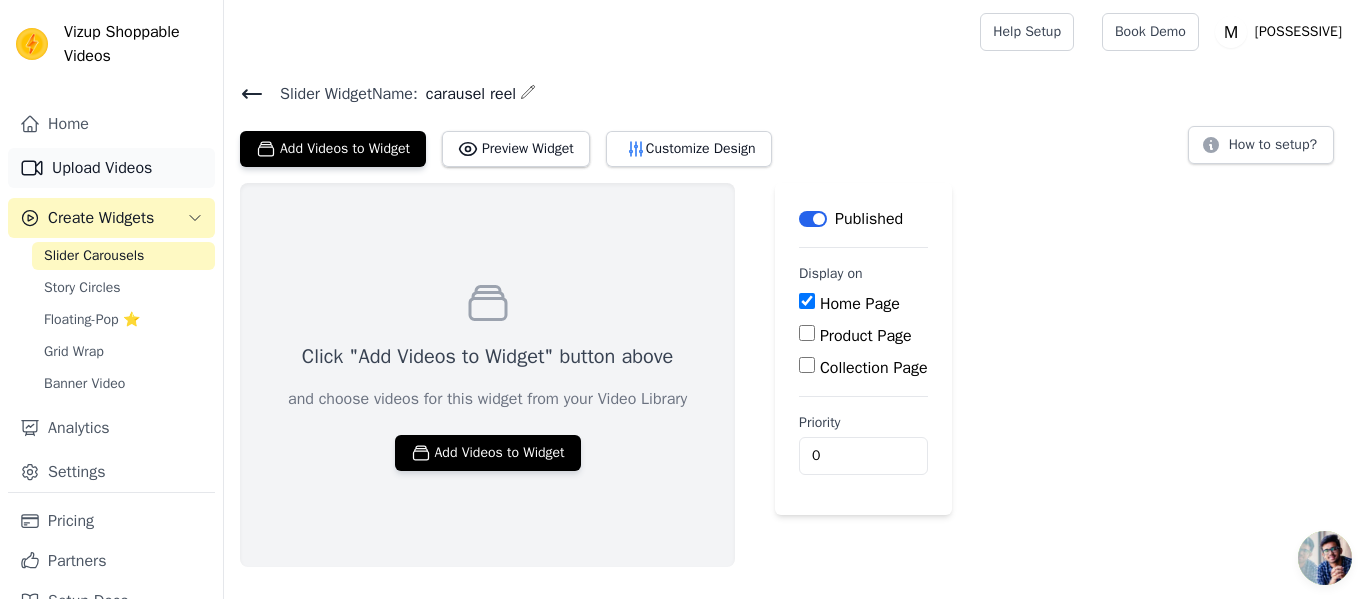 click on "Upload Videos" at bounding box center [111, 168] 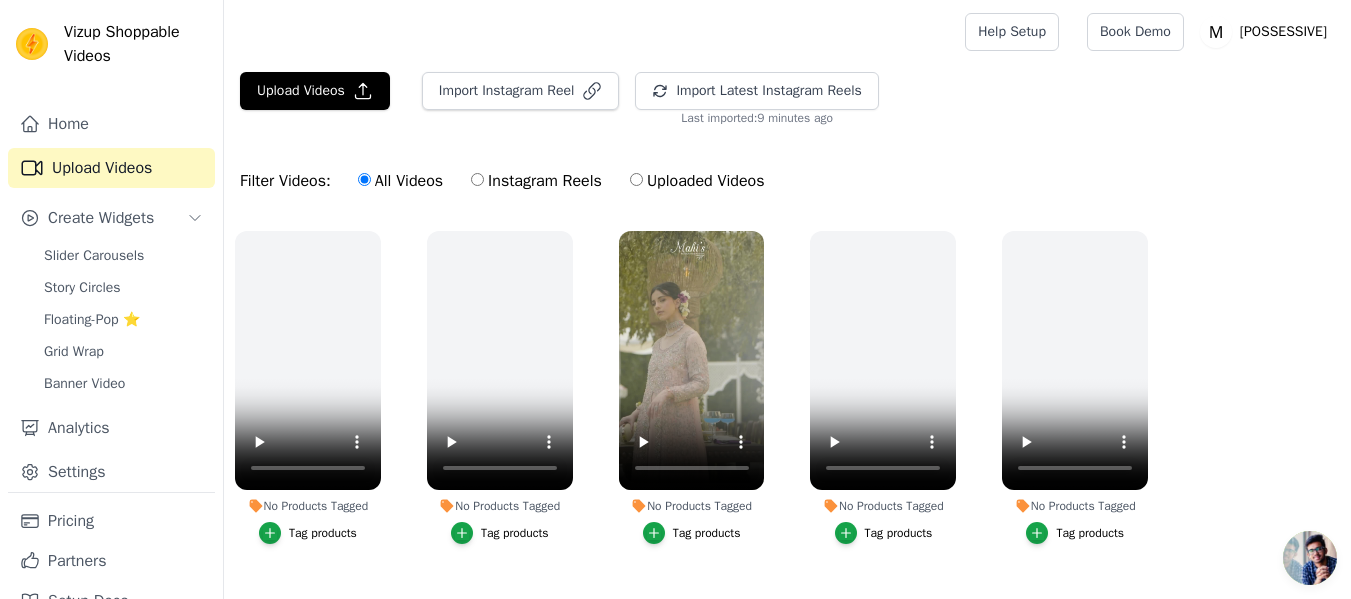 click on "Instagram Reels" at bounding box center [536, 181] 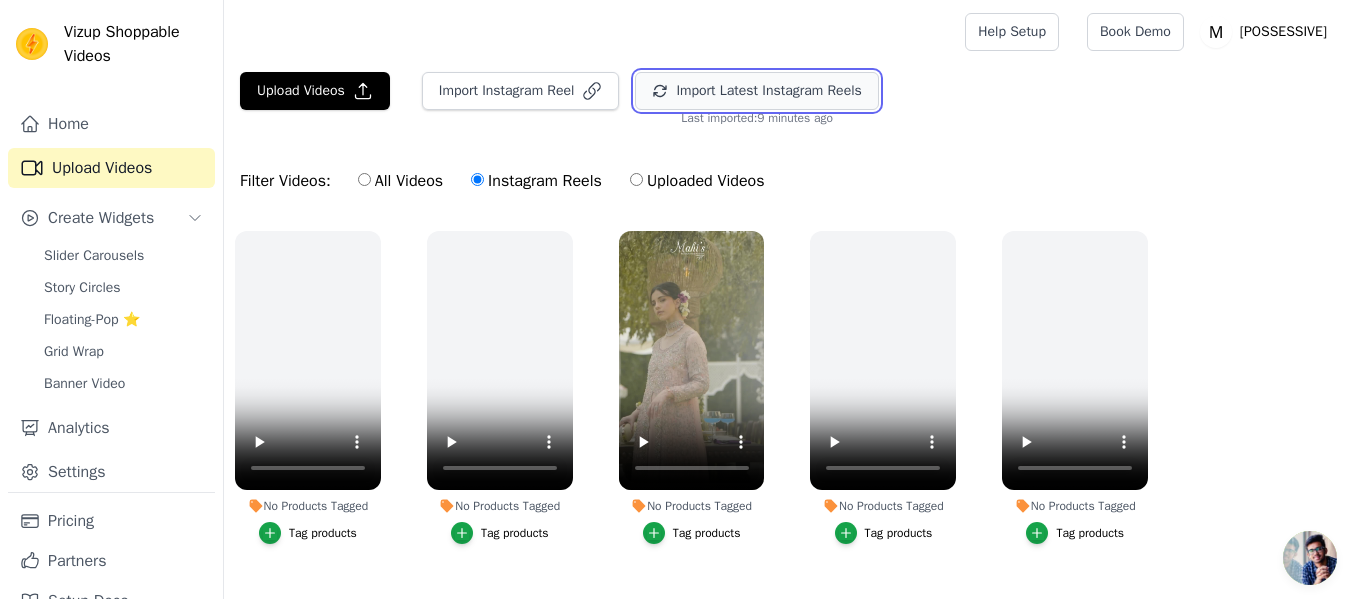 click on "Import Latest Instagram Reels" at bounding box center (756, 91) 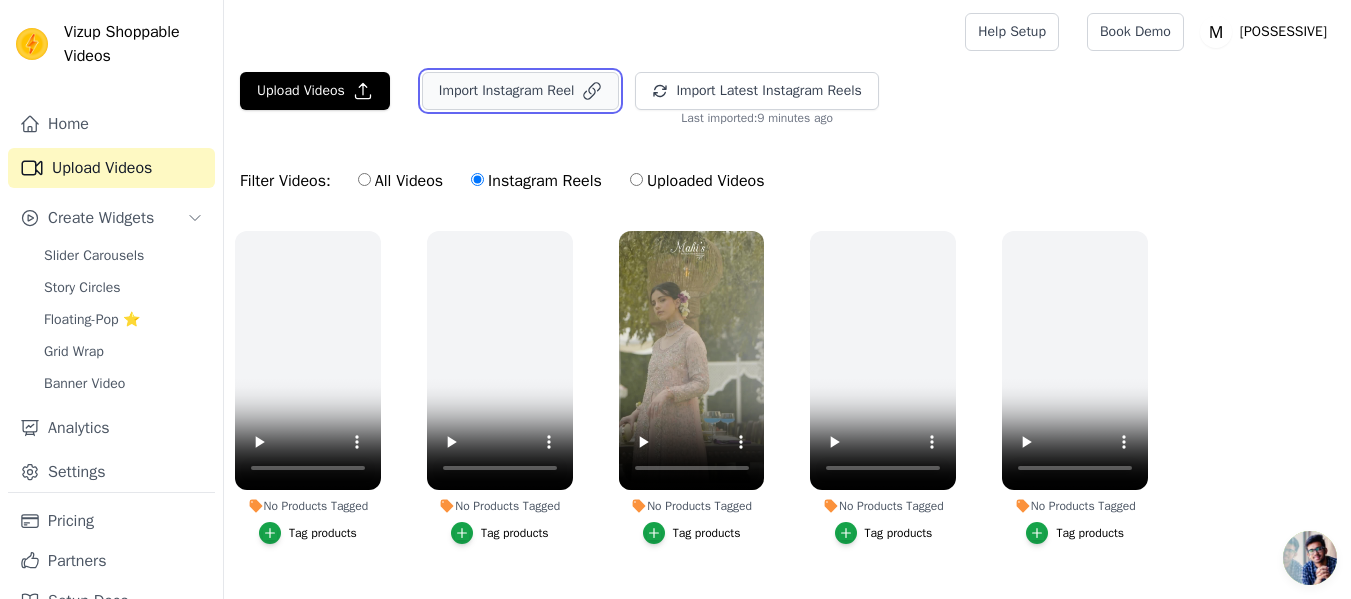 click on "Import Instagram Reel" at bounding box center [521, 91] 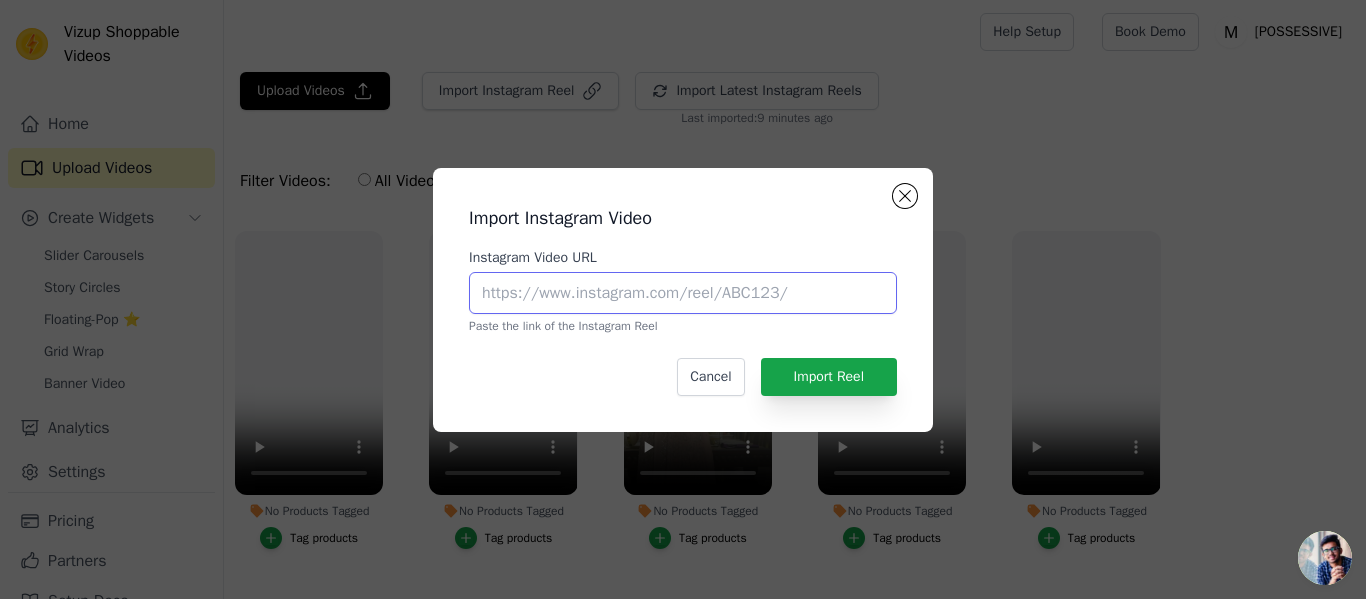 click on "Instagram Video URL" at bounding box center [683, 293] 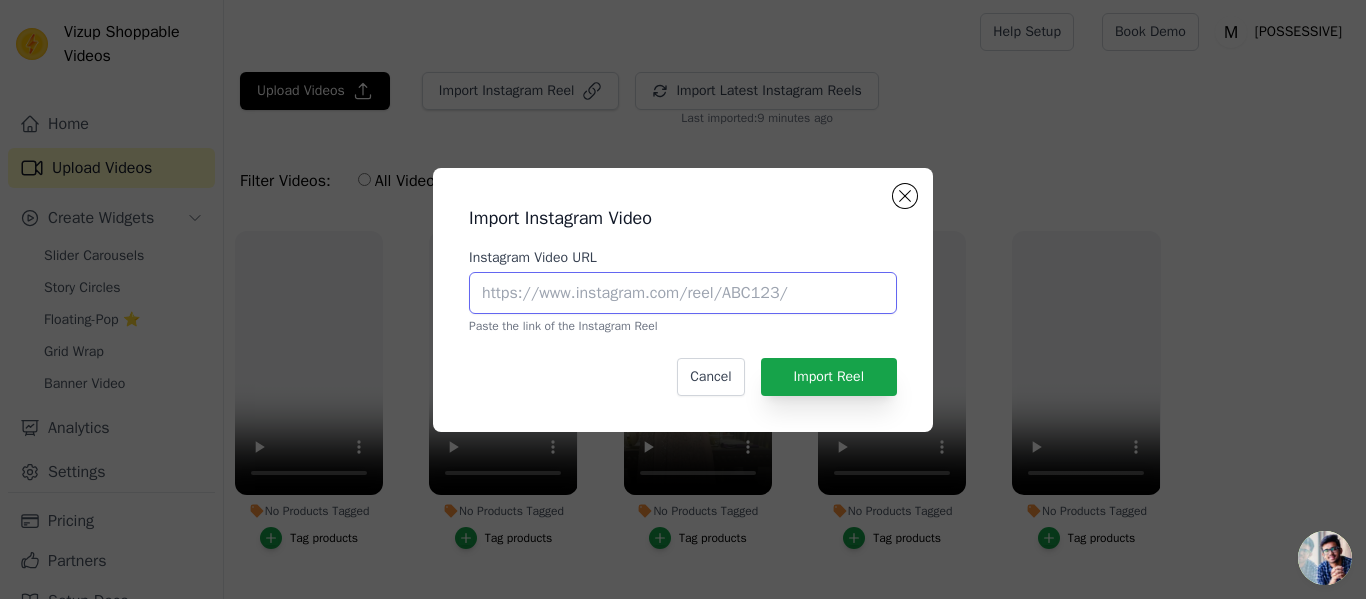 paste on "https://www.instagram.com/reel/DIf5SRwNaMU/?hl=en" 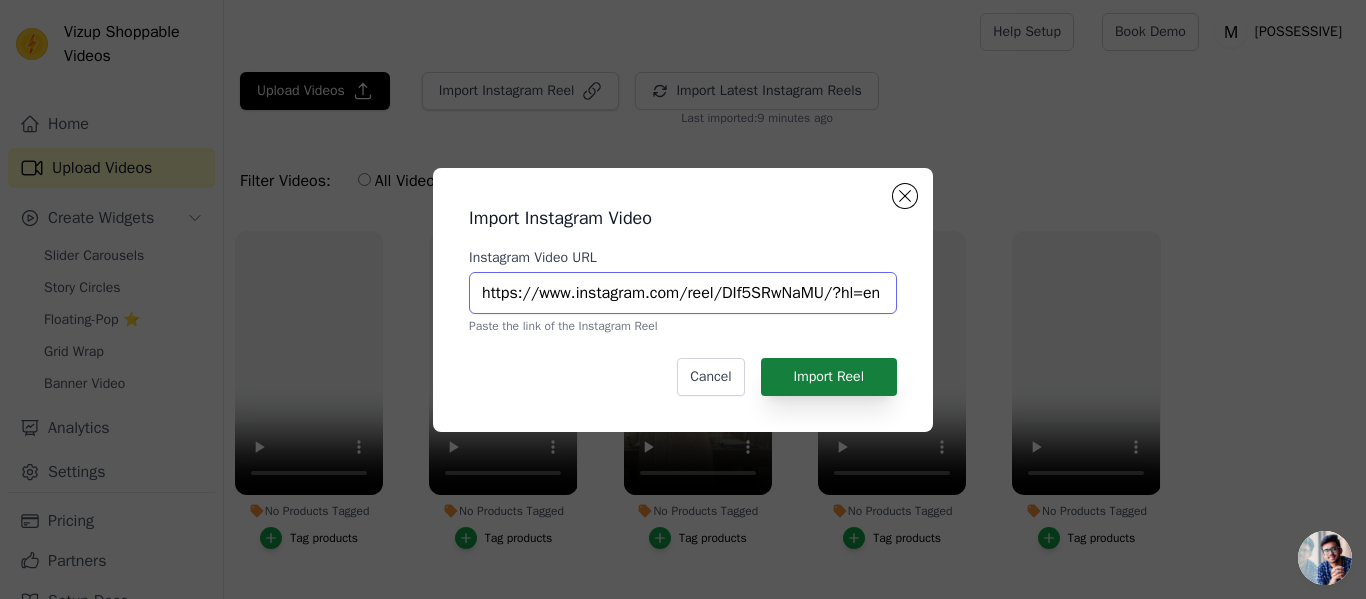 type on "https://www.instagram.com/reel/DIf5SRwNaMU/?hl=en" 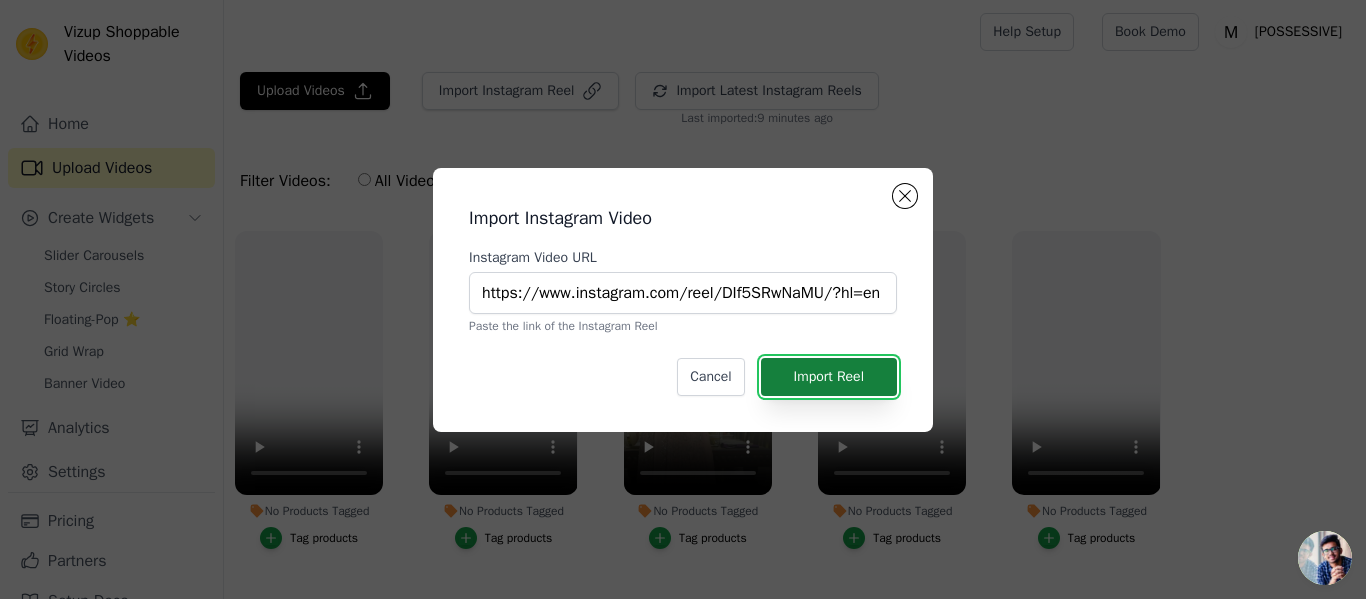 click on "Import Reel" at bounding box center [829, 377] 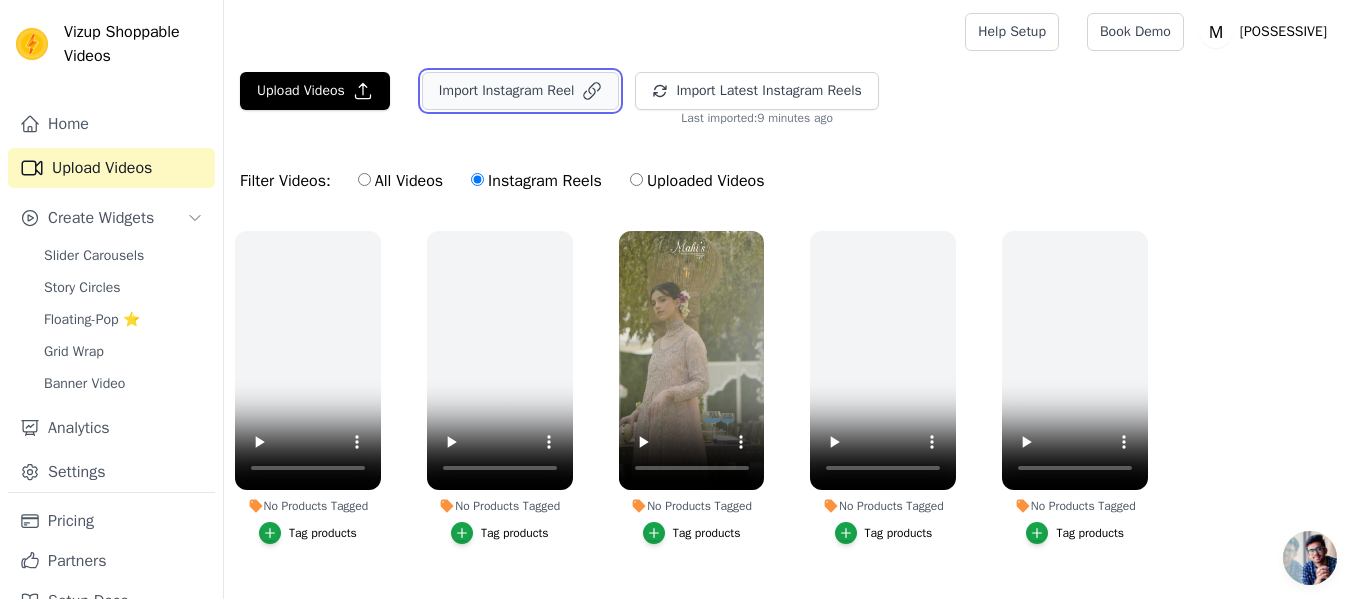 click on "Import Instagram Reel" at bounding box center (521, 91) 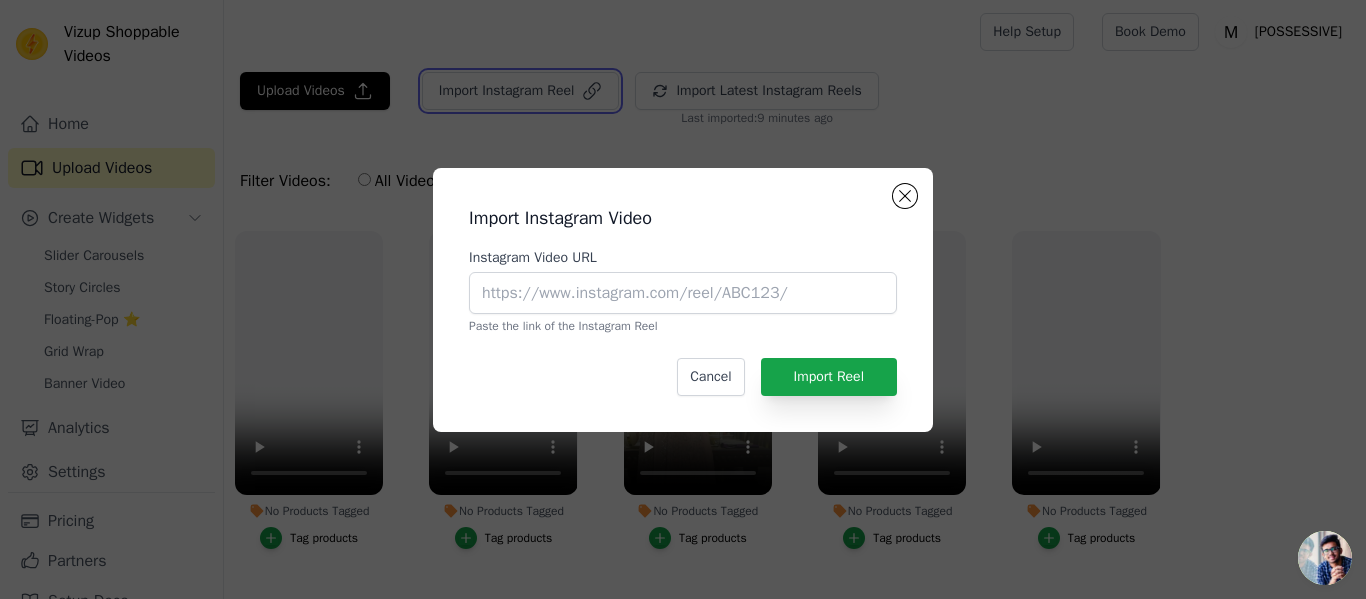 type 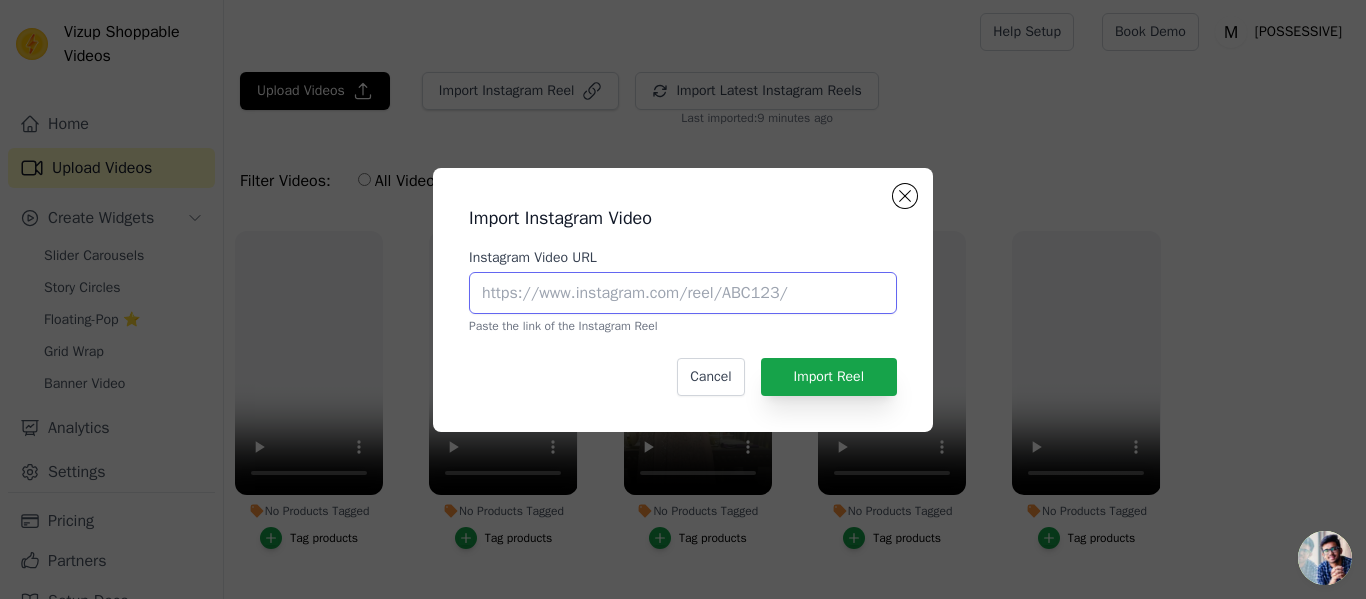 click on "Instagram Video URL" at bounding box center [683, 293] 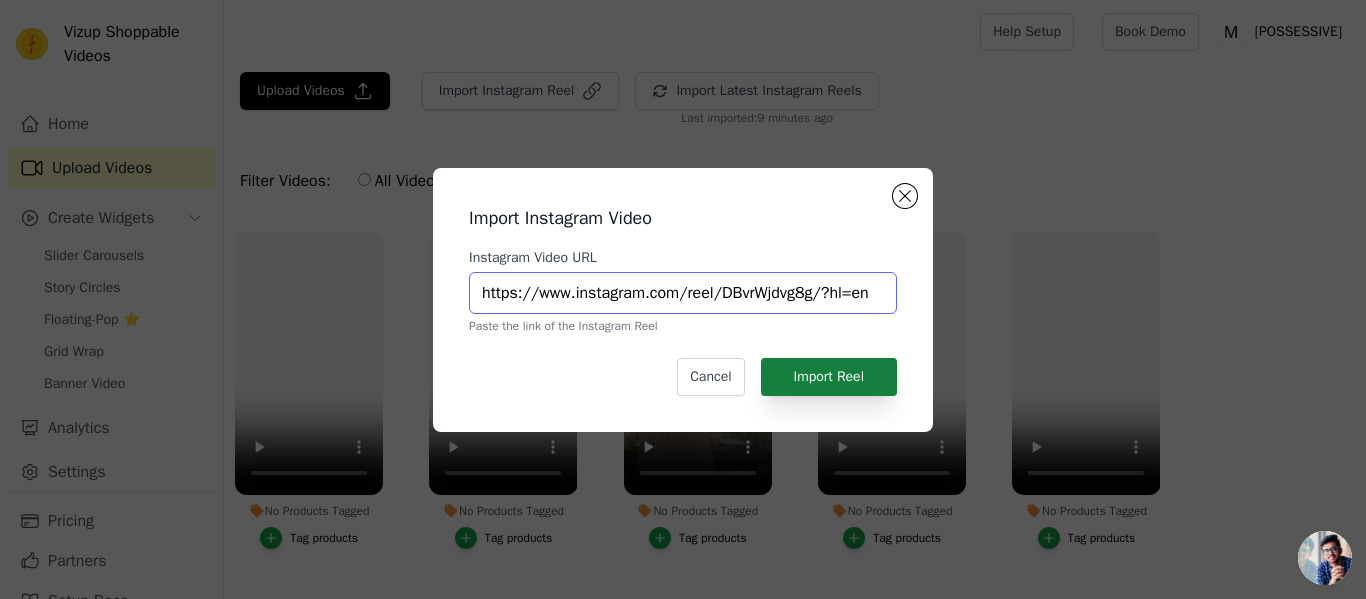 type on "https://www.instagram.com/reel/DBvrWjdvg8g/?hl=en" 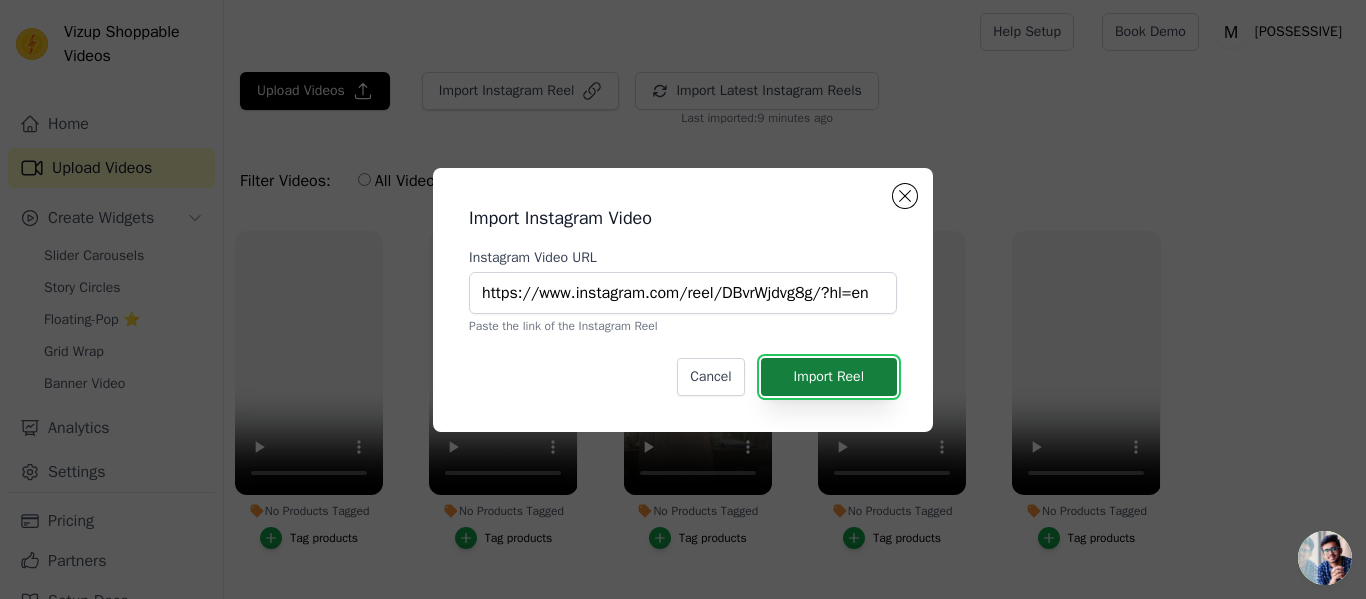 click on "Import Reel" at bounding box center [829, 377] 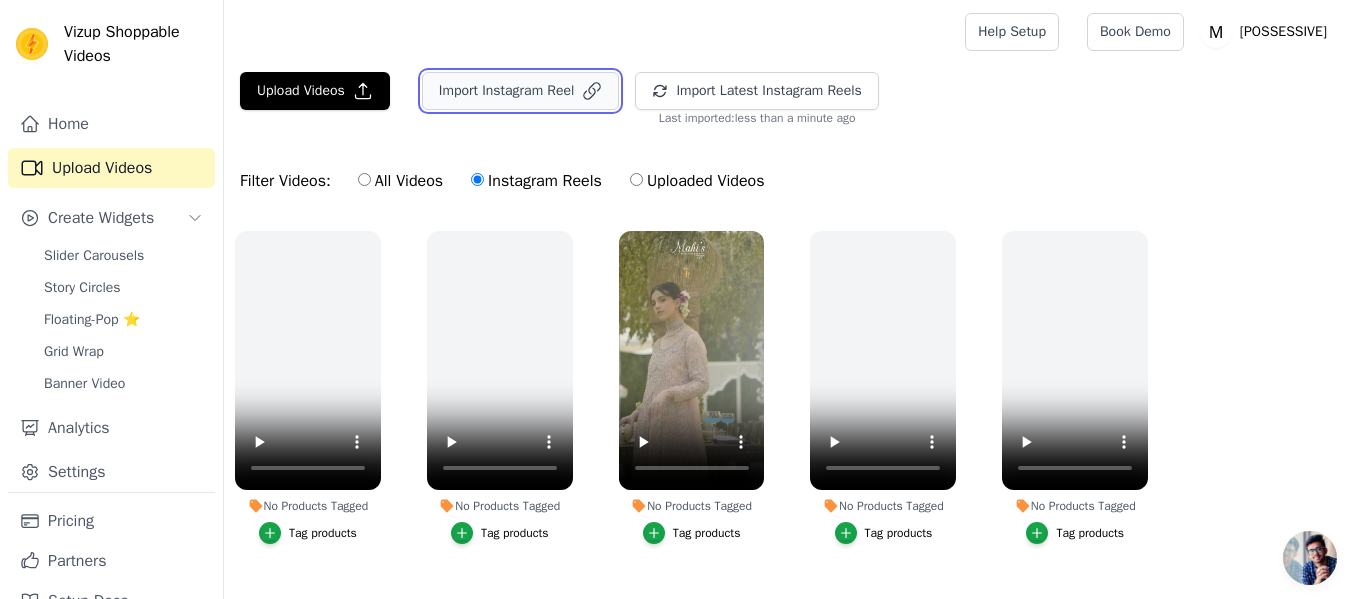 click on "Import Instagram Reel" at bounding box center [521, 91] 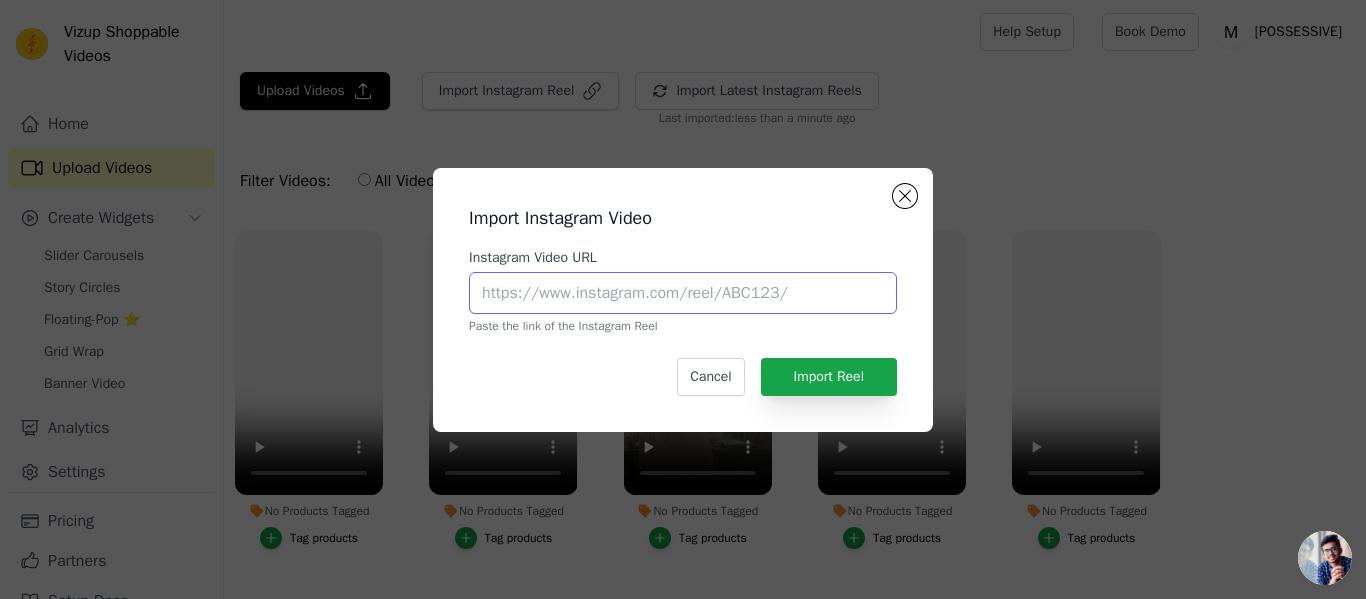 click on "Instagram Video URL" at bounding box center [683, 293] 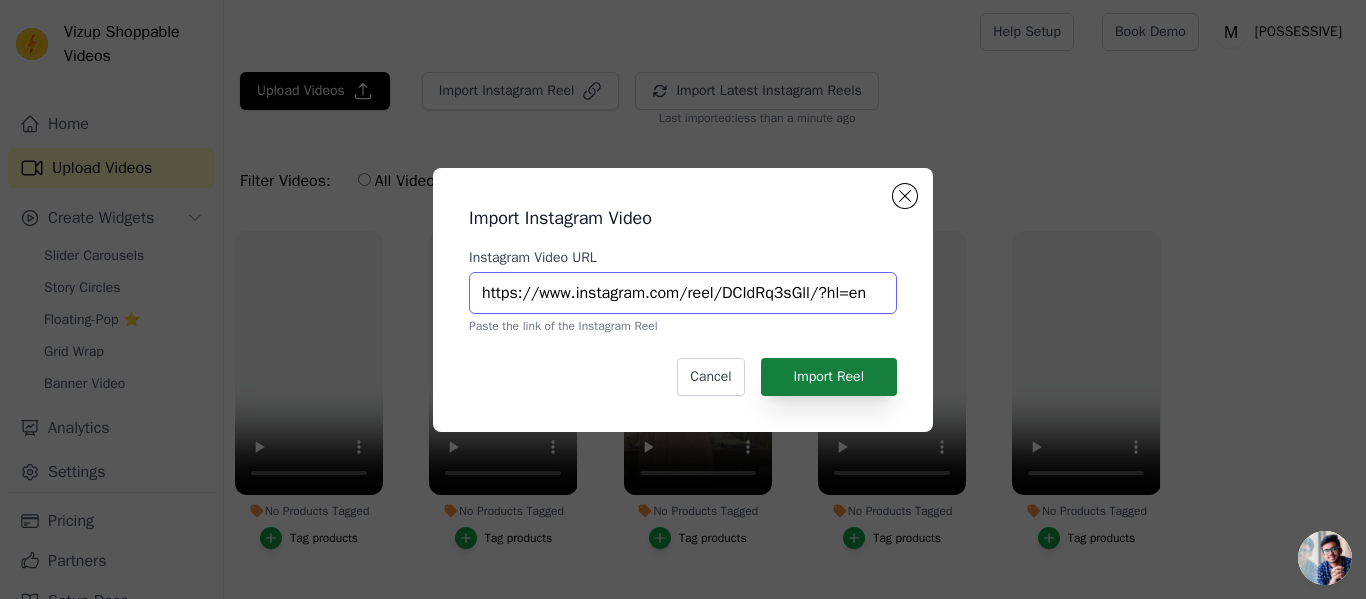 type on "https://www.instagram.com/reel/DCIdRq3sGll/?hl=en" 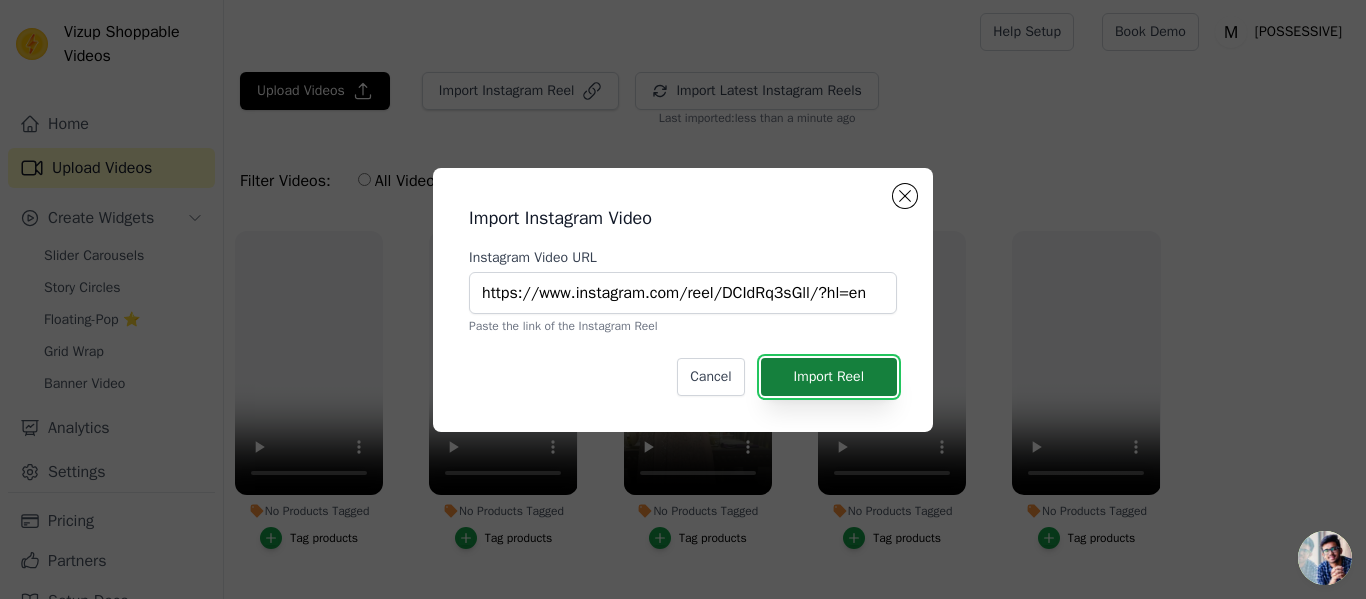 click on "Import Reel" at bounding box center (829, 377) 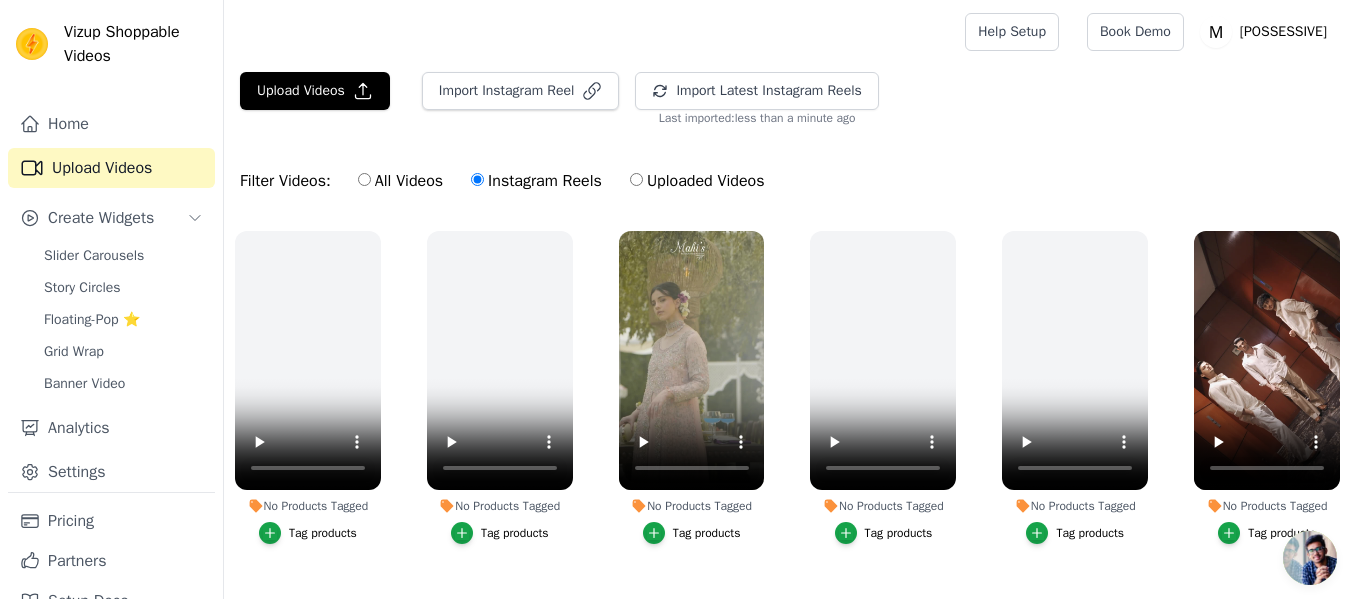 click on "Upload Videos
Import Instagram Reel
Import Latest Instagram Reels     Import Latest IG Reels   Last imported:  less than a minute ago   Filter Videos:
All Videos
Instagram Reels
Uploaded Videos
No Products Tagged       Tag products
No Products Tagged       Tag products
No Products Tagged       Tag products
No Products Tagged       Tag products
No Products Tagged       Tag products
No Products Tagged       Tag products" at bounding box center (787, 369) 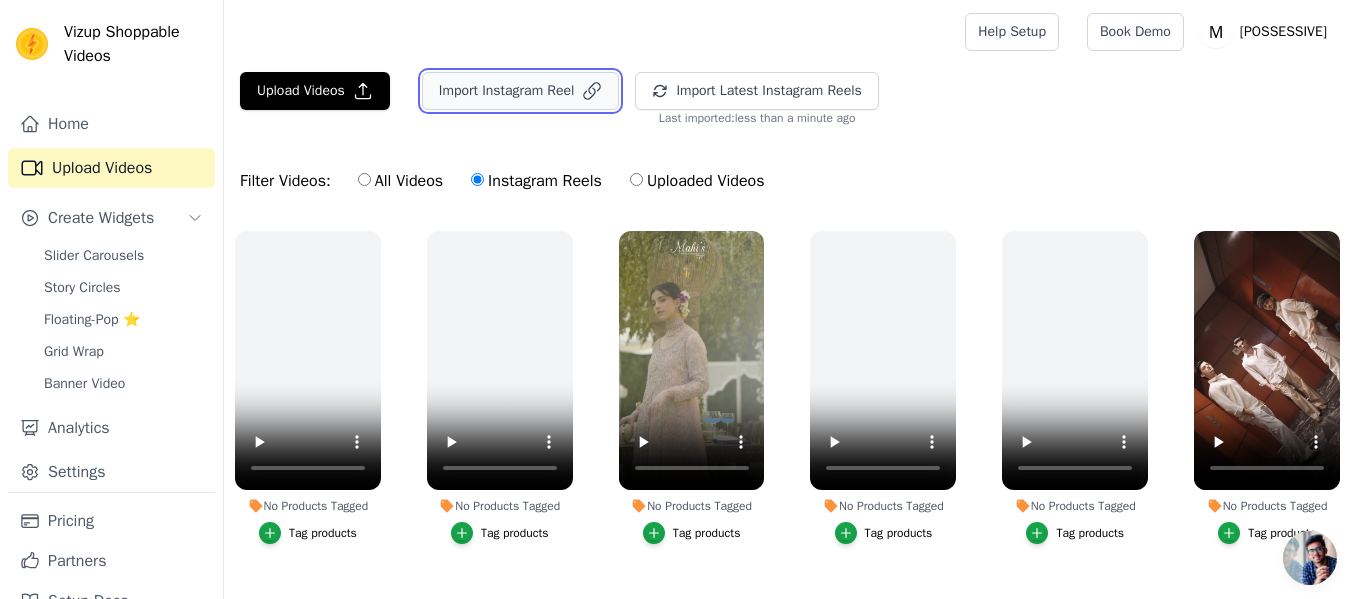 click on "Import Instagram Reel" at bounding box center (521, 91) 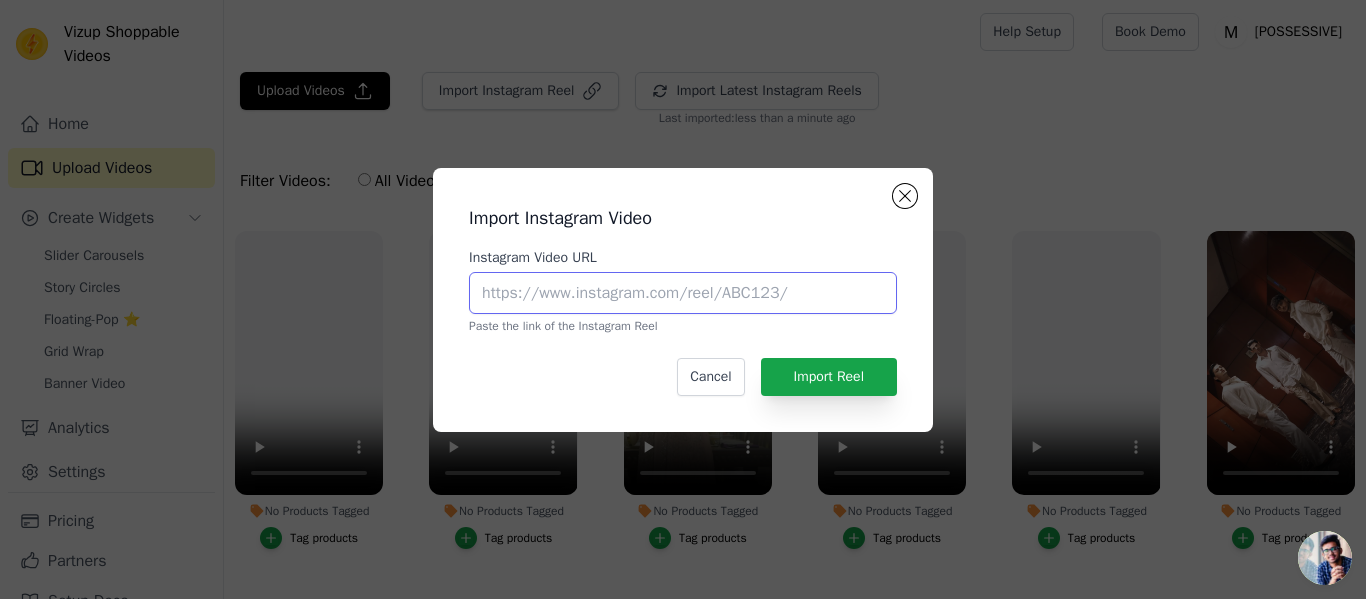 click on "Instagram Video URL" at bounding box center (683, 293) 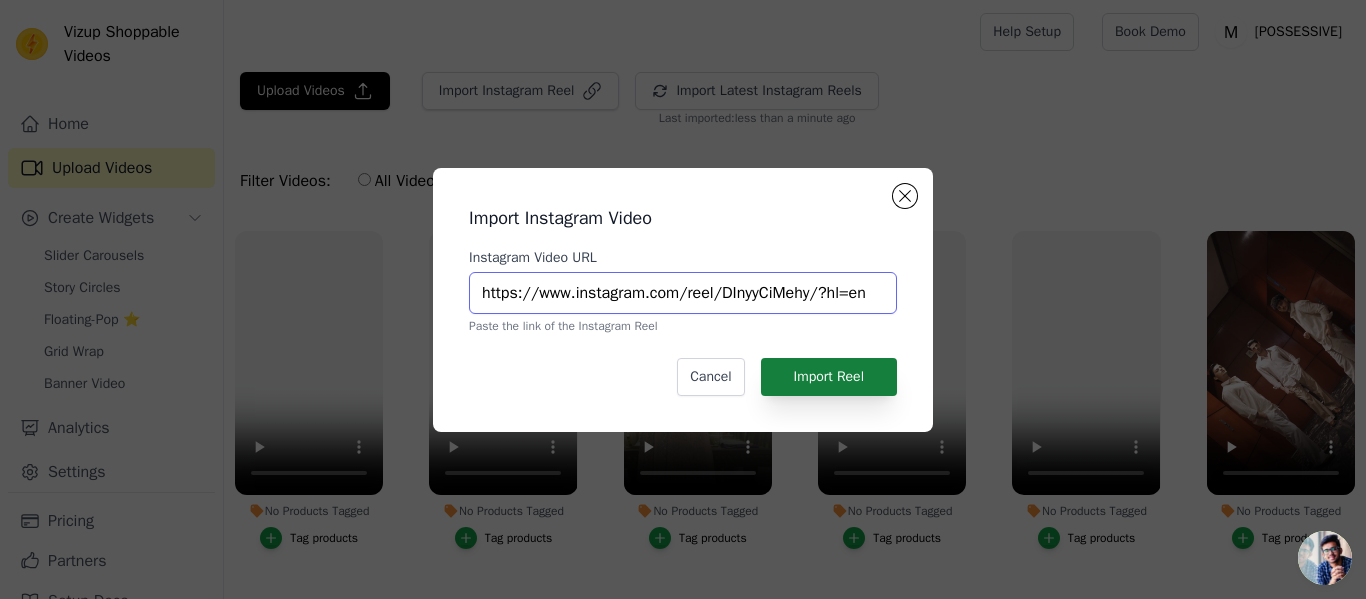type on "https://www.instagram.com/reel/DInyyCiMehy/?hl=en" 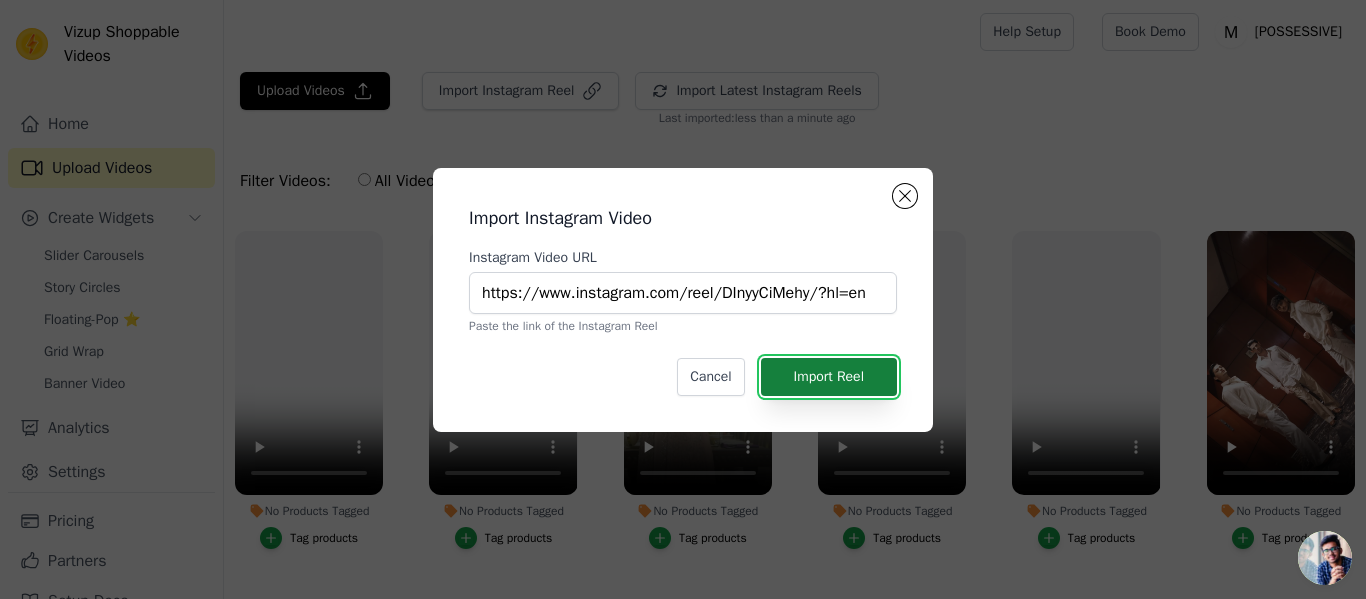 click on "Import Reel" at bounding box center [829, 377] 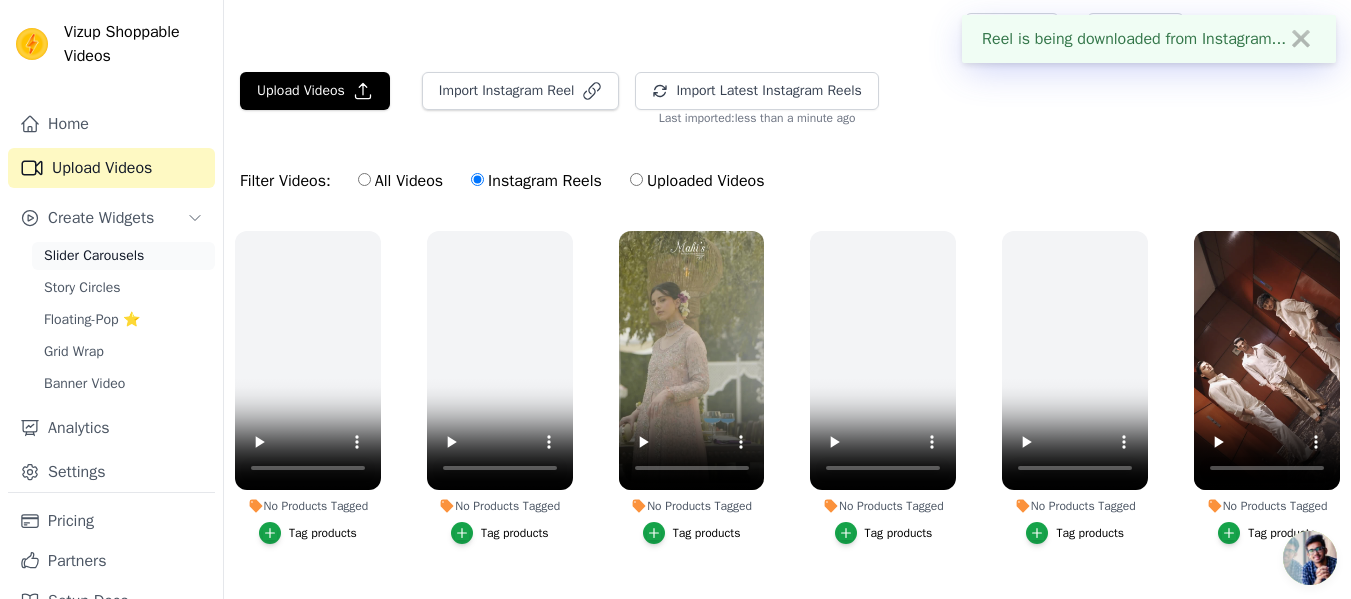 click on "Slider Carousels" at bounding box center (94, 256) 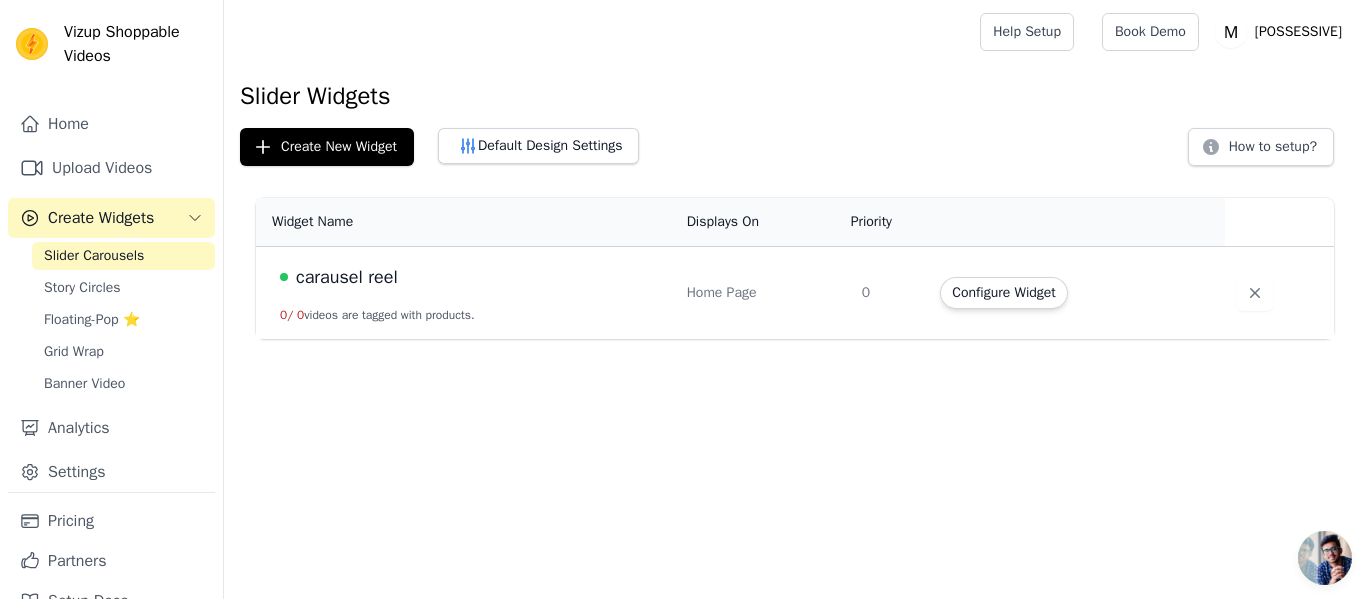click on "carausel reel" at bounding box center (347, 277) 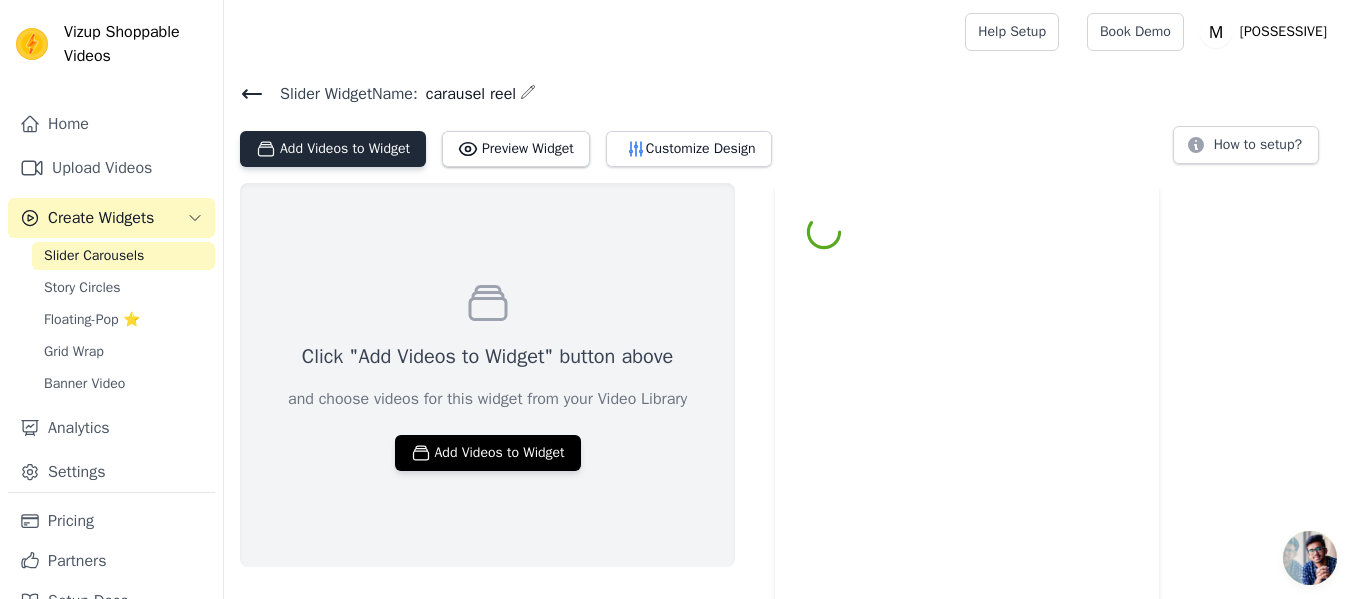 click on "Add Videos to Widget" at bounding box center [333, 149] 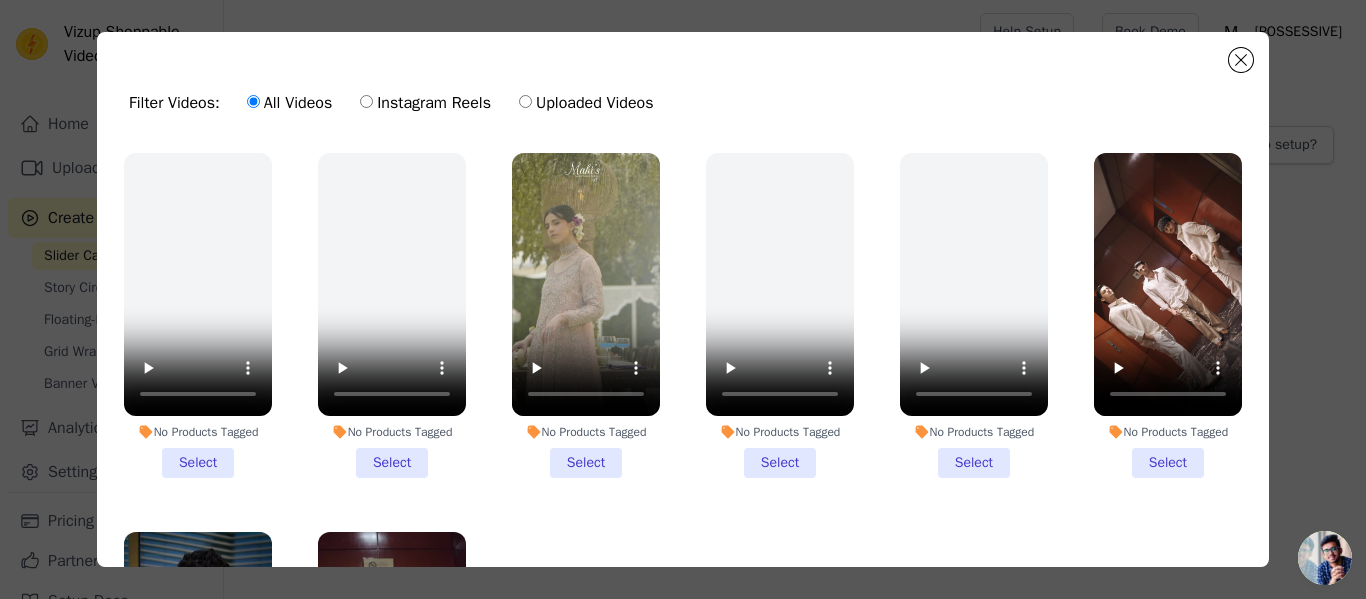click on "No Products Tagged     Select" at bounding box center [1168, 315] 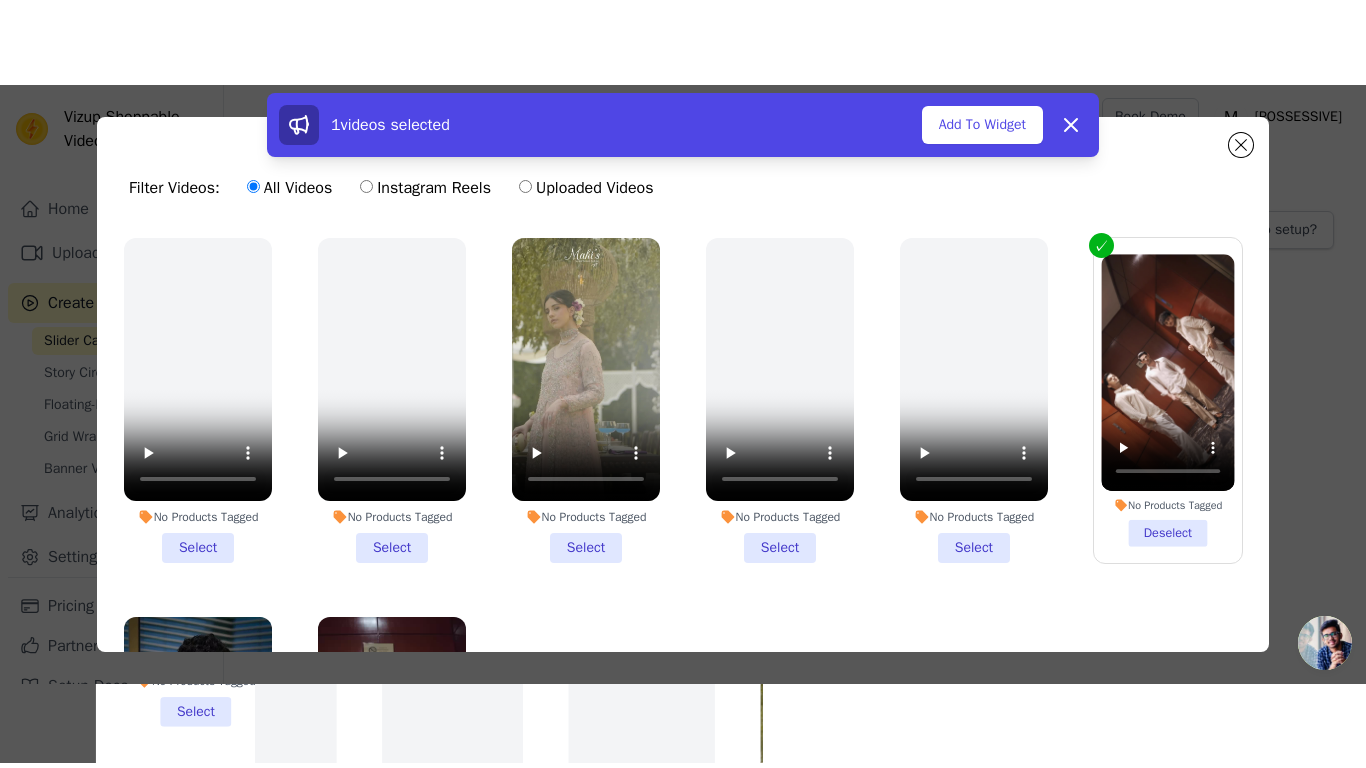 scroll, scrollTop: 174, scrollLeft: 0, axis: vertical 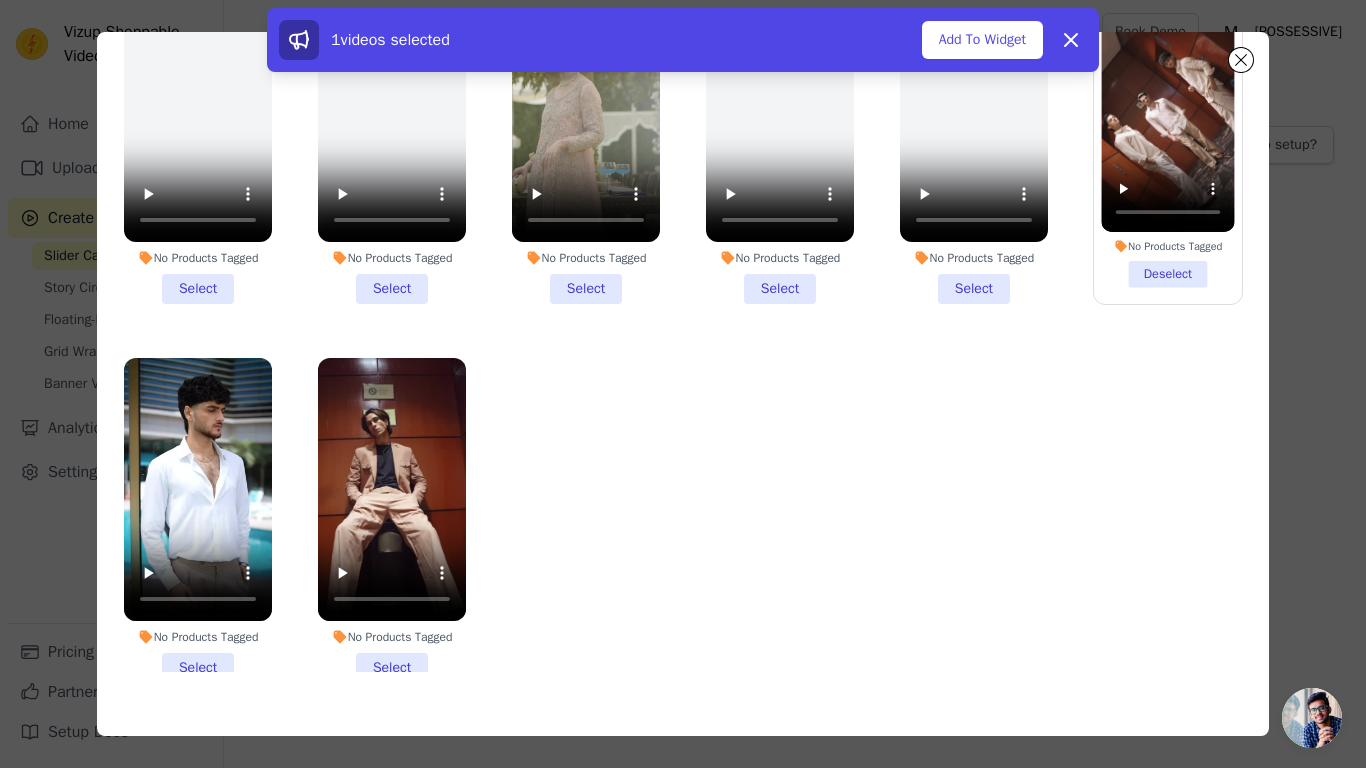 click on "No Products Tagged     Select" at bounding box center [392, 520] 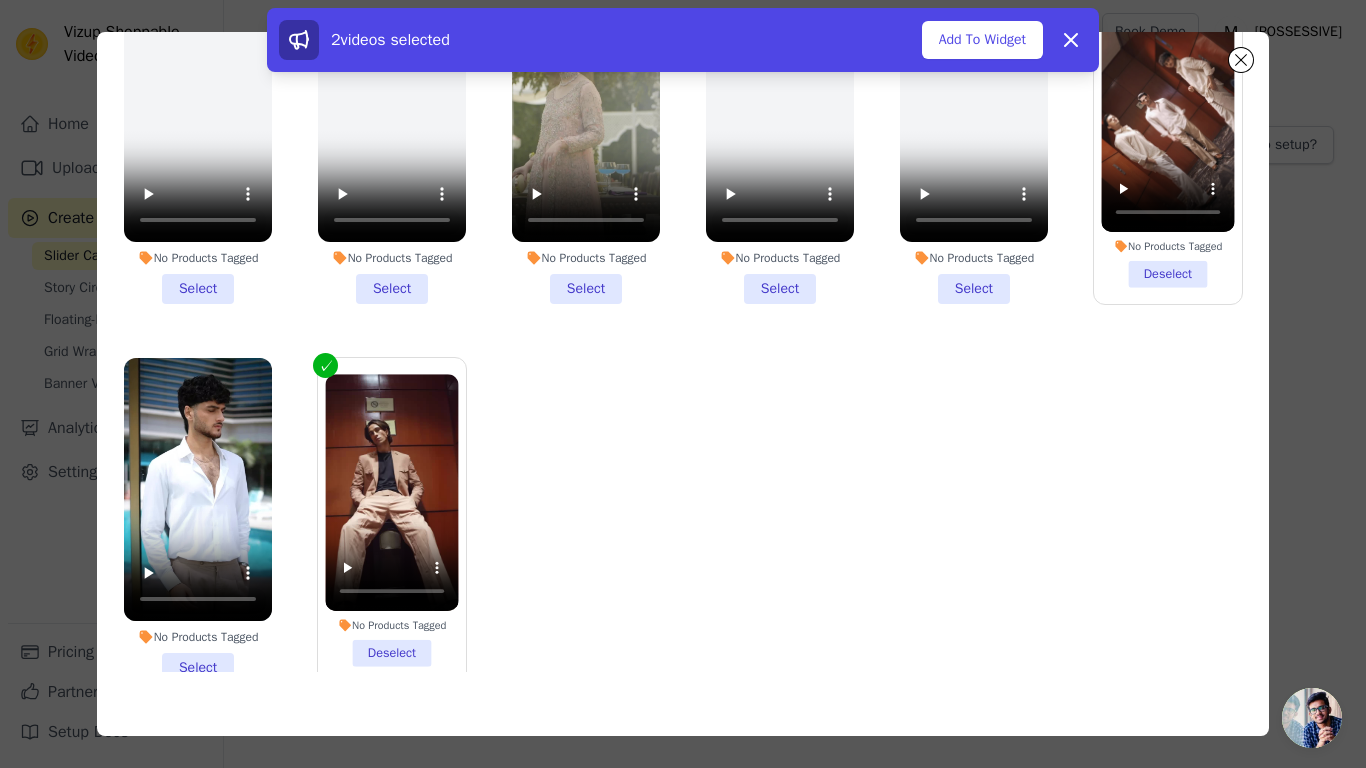 click on "No Products Tagged     Select" at bounding box center [198, 520] 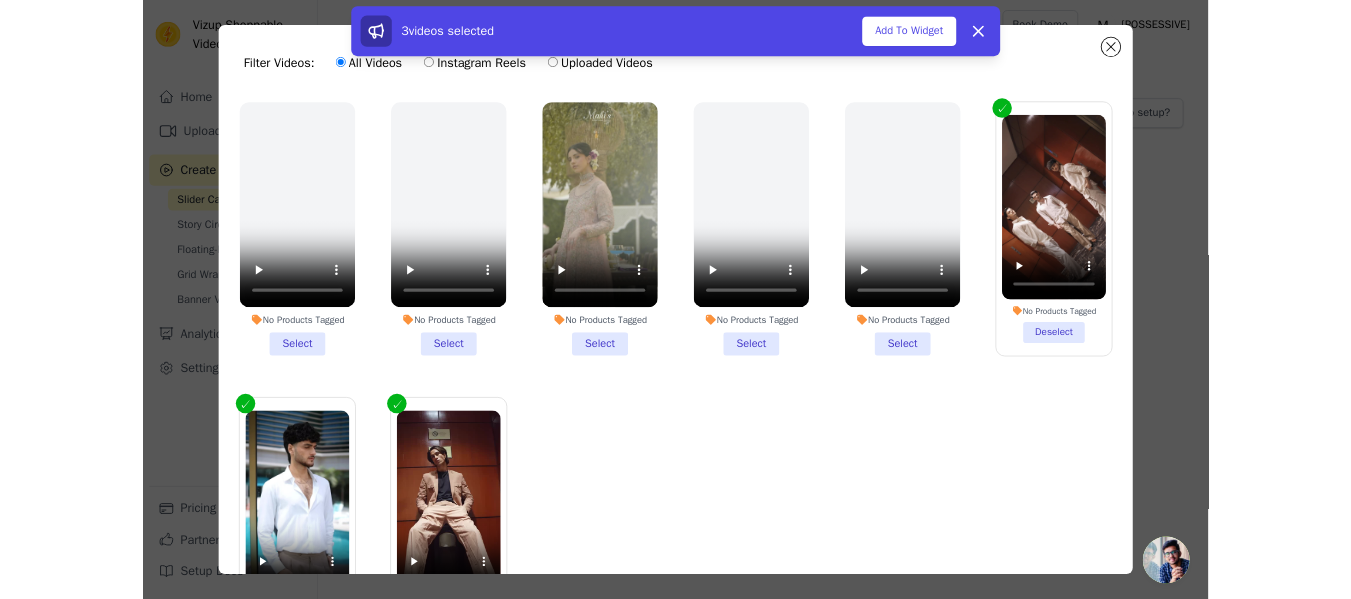 scroll, scrollTop: 0, scrollLeft: 0, axis: both 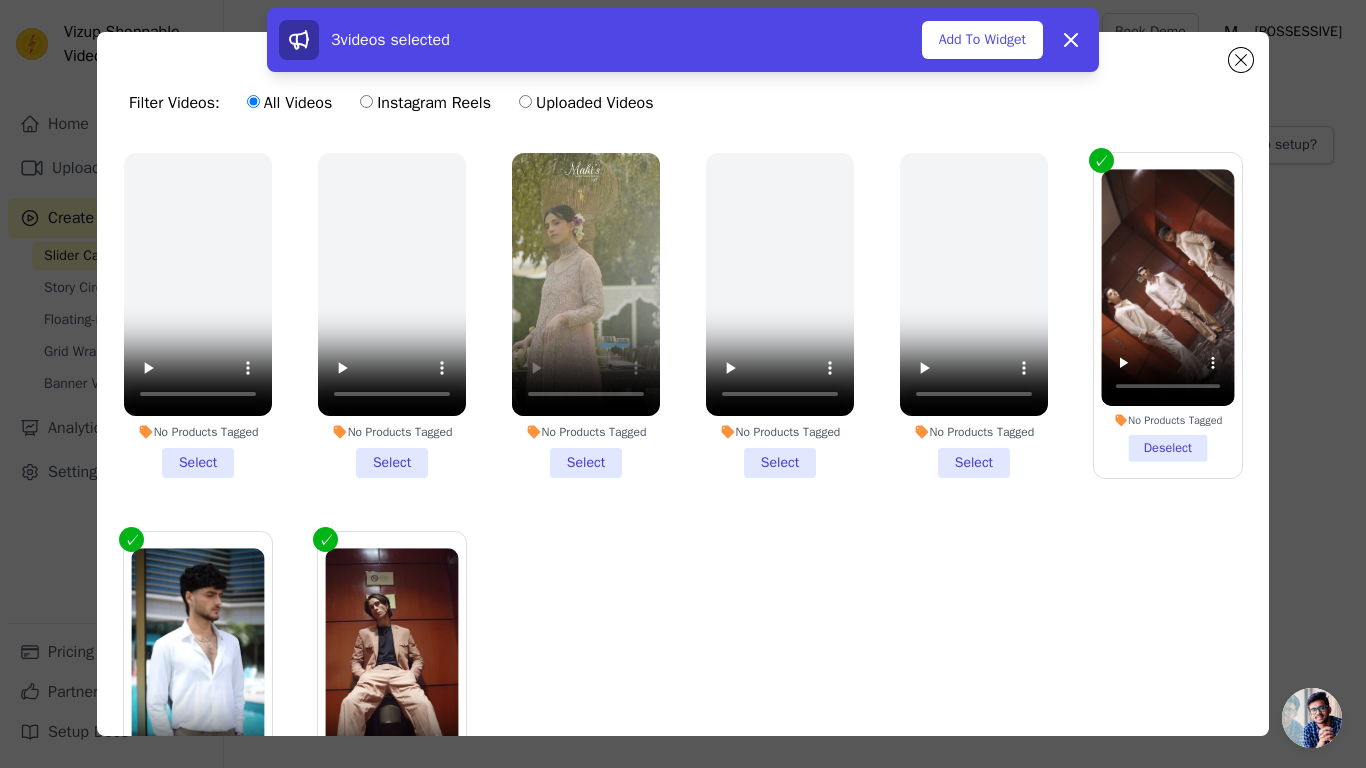click on "No Products Tagged     Select" at bounding box center (586, 315) 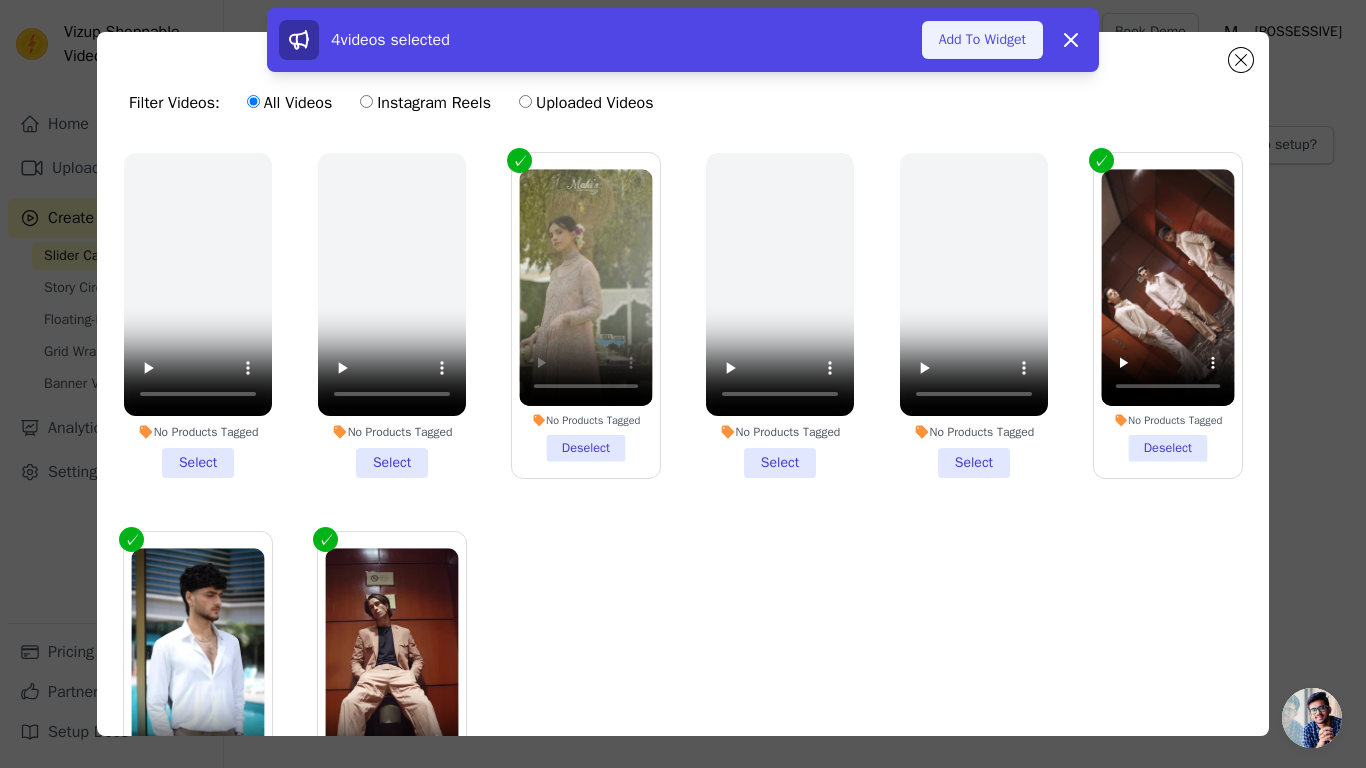 click on "Add To Widget" at bounding box center [982, 40] 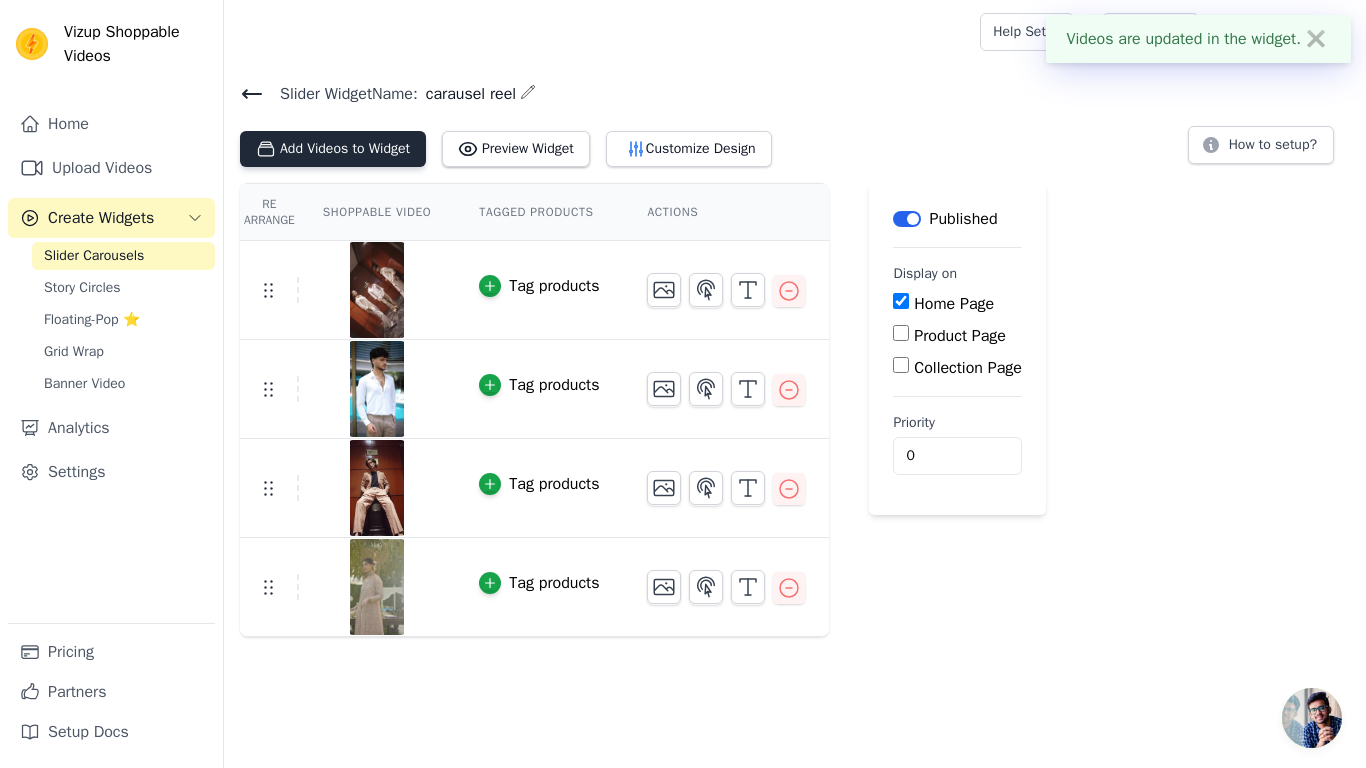 click on "Add Videos to Widget" at bounding box center [333, 149] 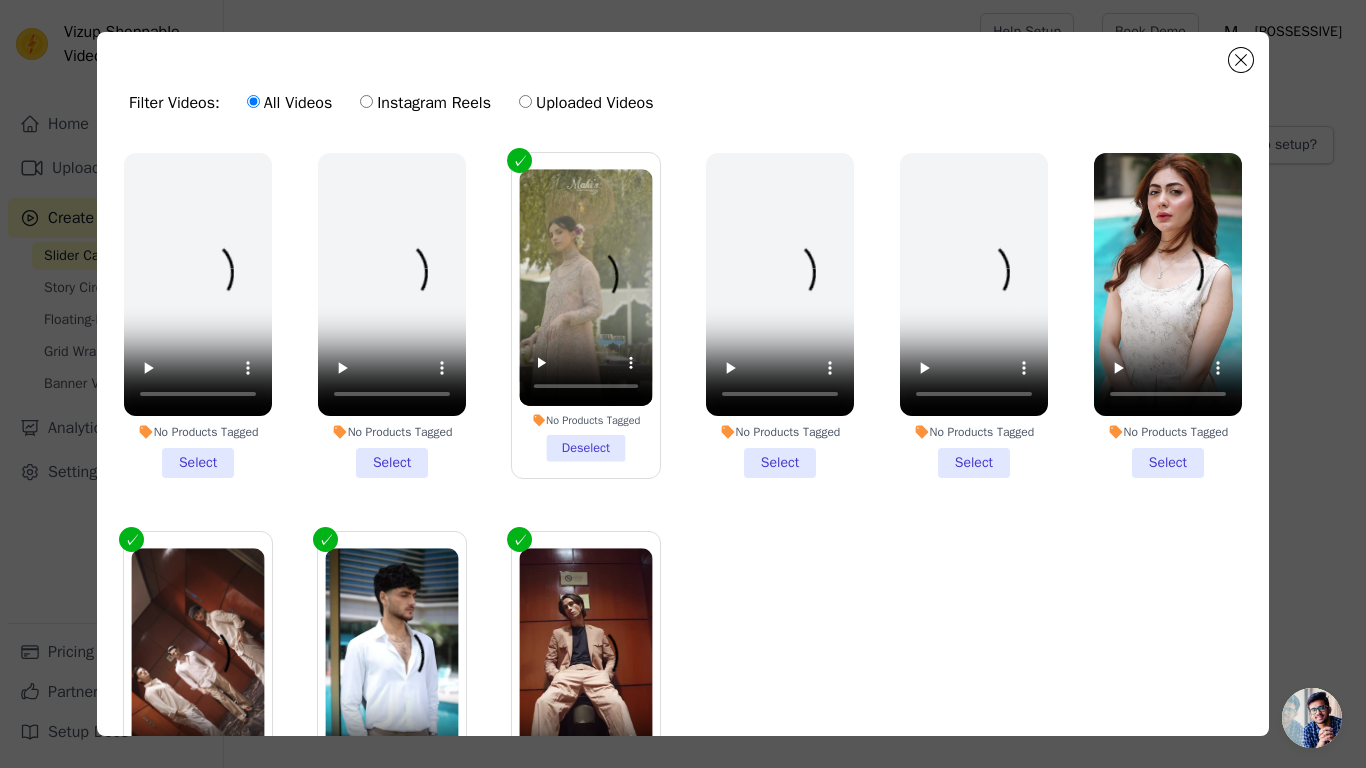 click on "No Products Tagged     Select" at bounding box center [1168, 315] 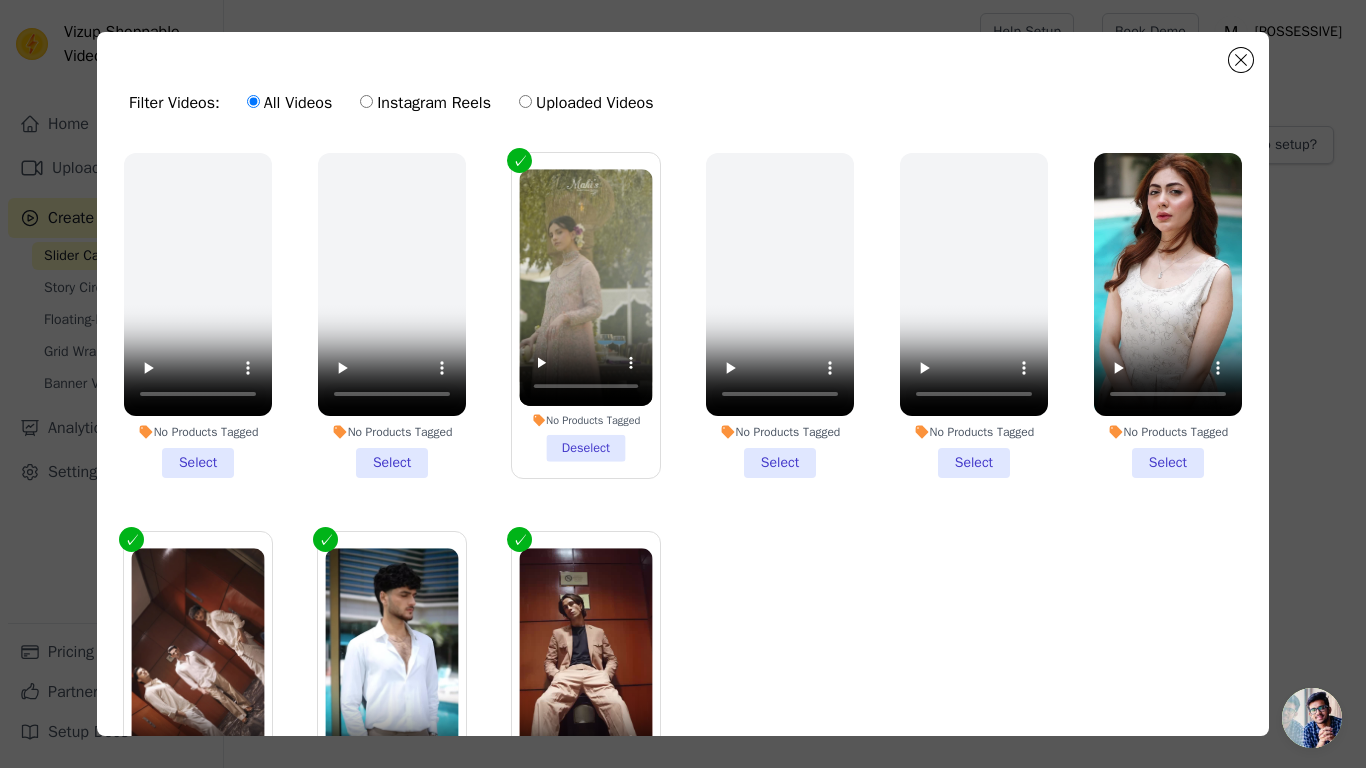 click on "No Products Tagged     Select" at bounding box center (0, 0) 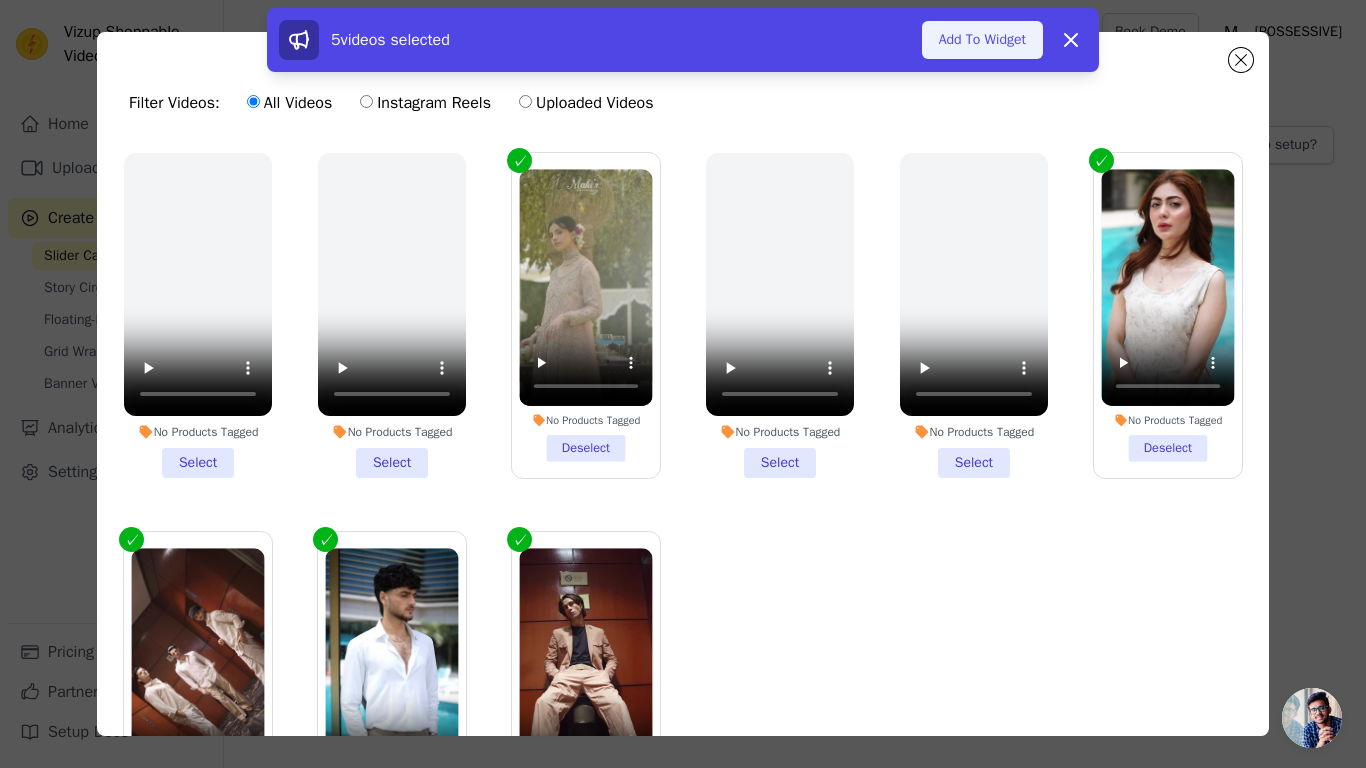 drag, startPoint x: 1002, startPoint y: 56, endPoint x: 993, endPoint y: 43, distance: 15.811388 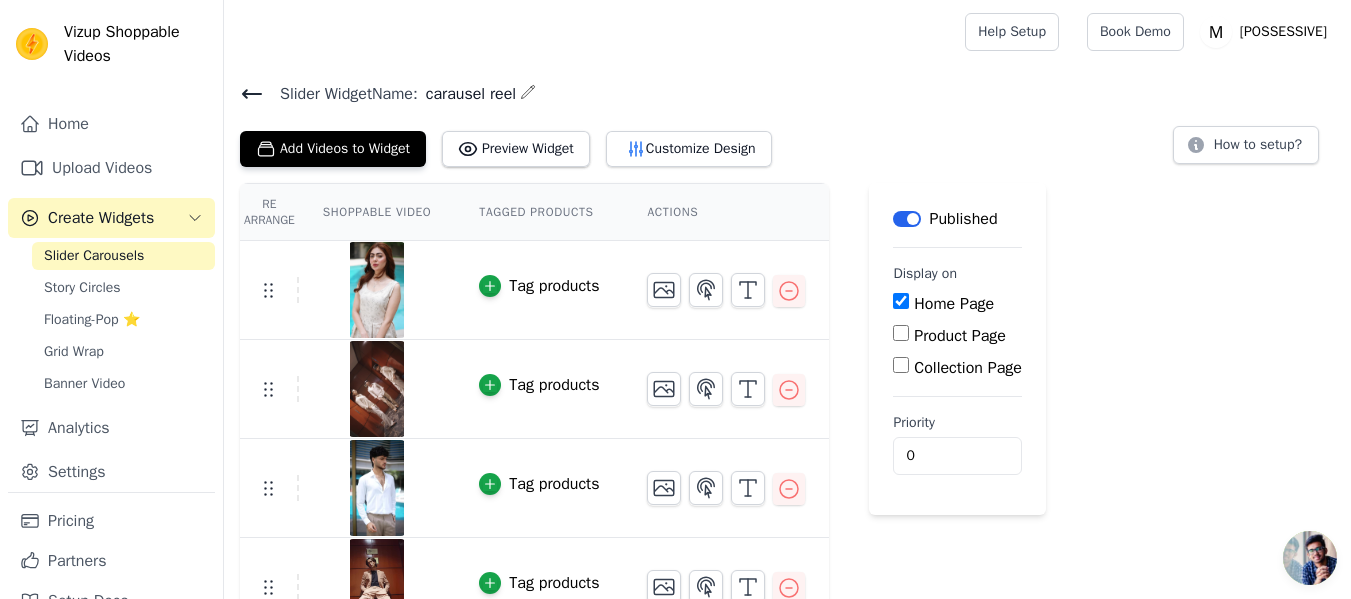 click 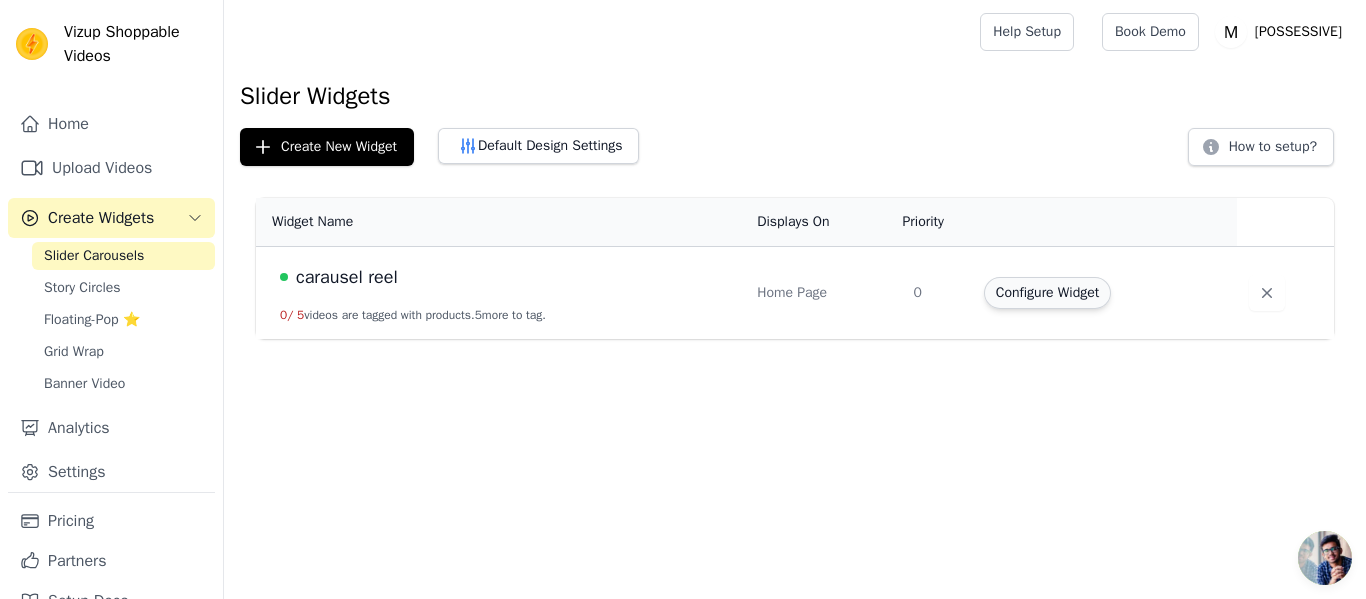 click on "Configure Widget" at bounding box center (1047, 293) 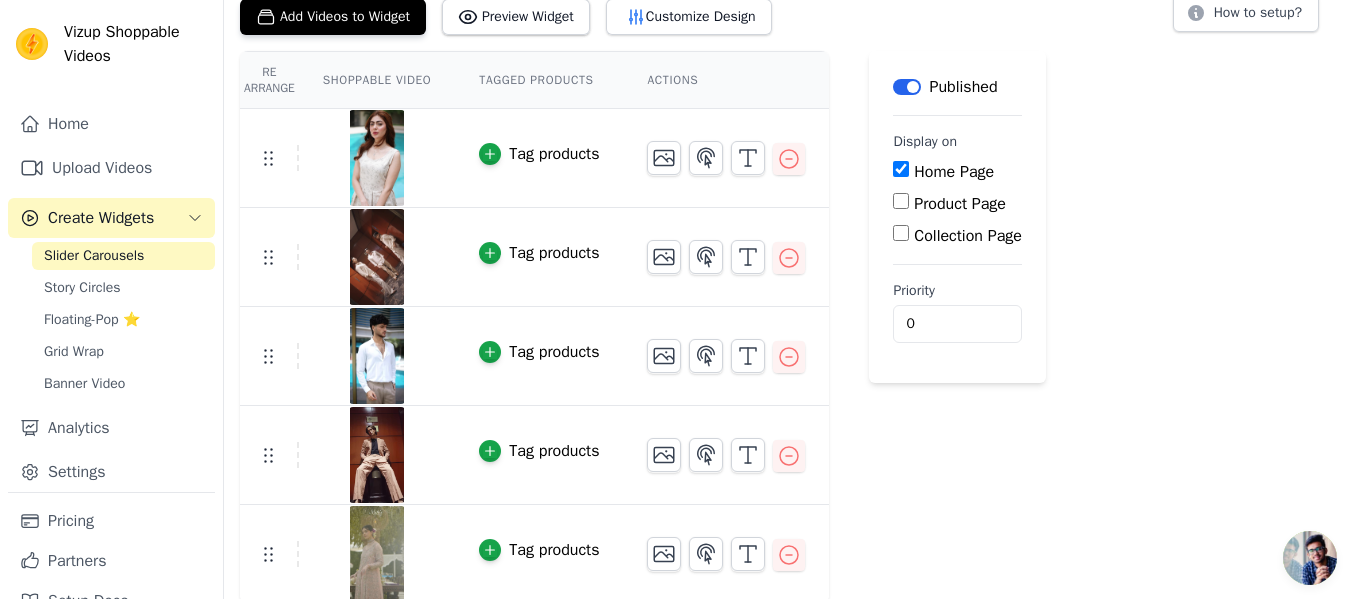 scroll, scrollTop: 136, scrollLeft: 0, axis: vertical 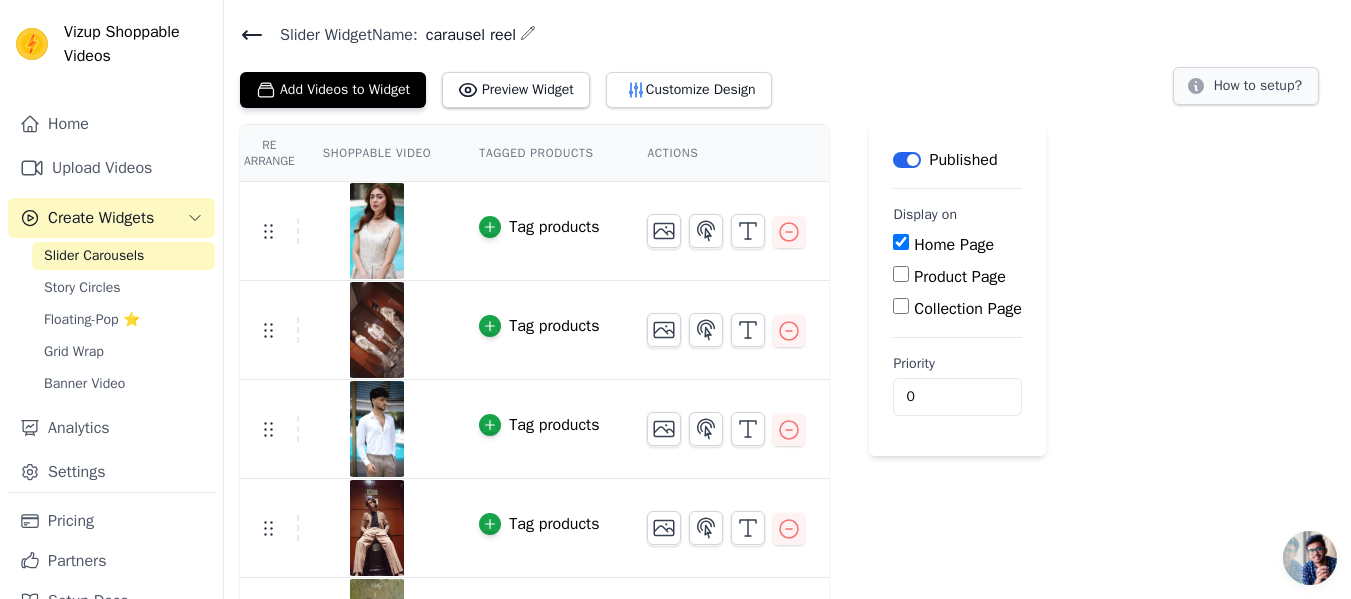 drag, startPoint x: 1264, startPoint y: 125, endPoint x: 1253, endPoint y: 101, distance: 26.400757 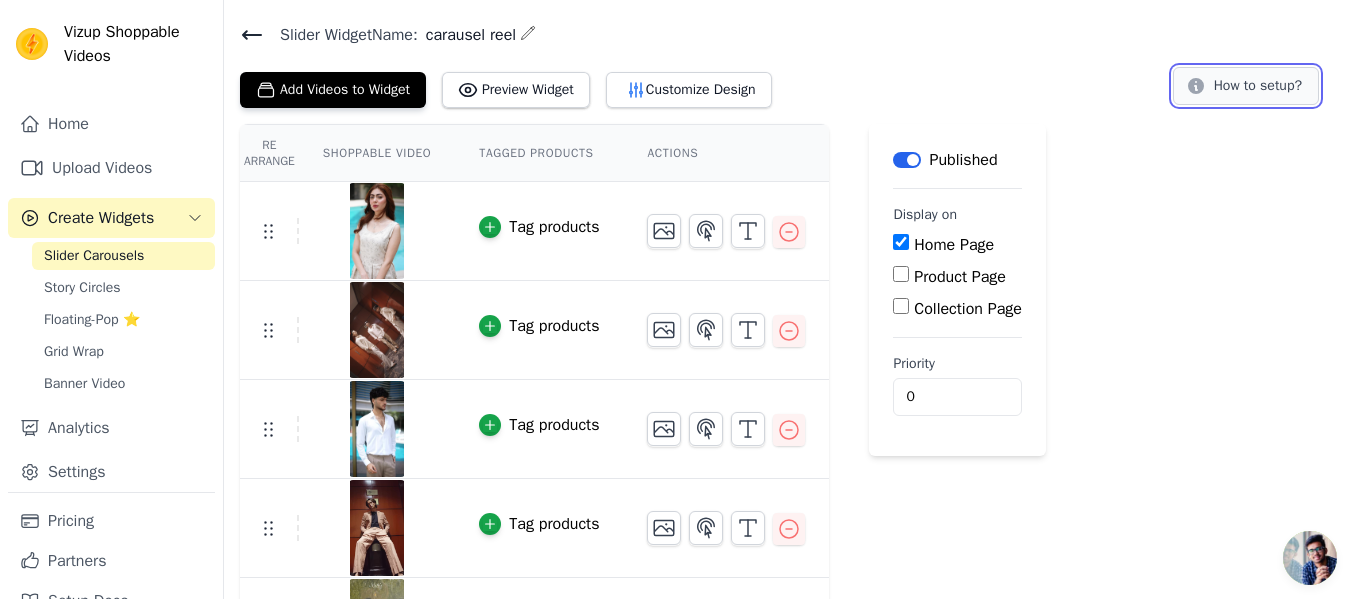 click on "How to setup?" at bounding box center [1246, 86] 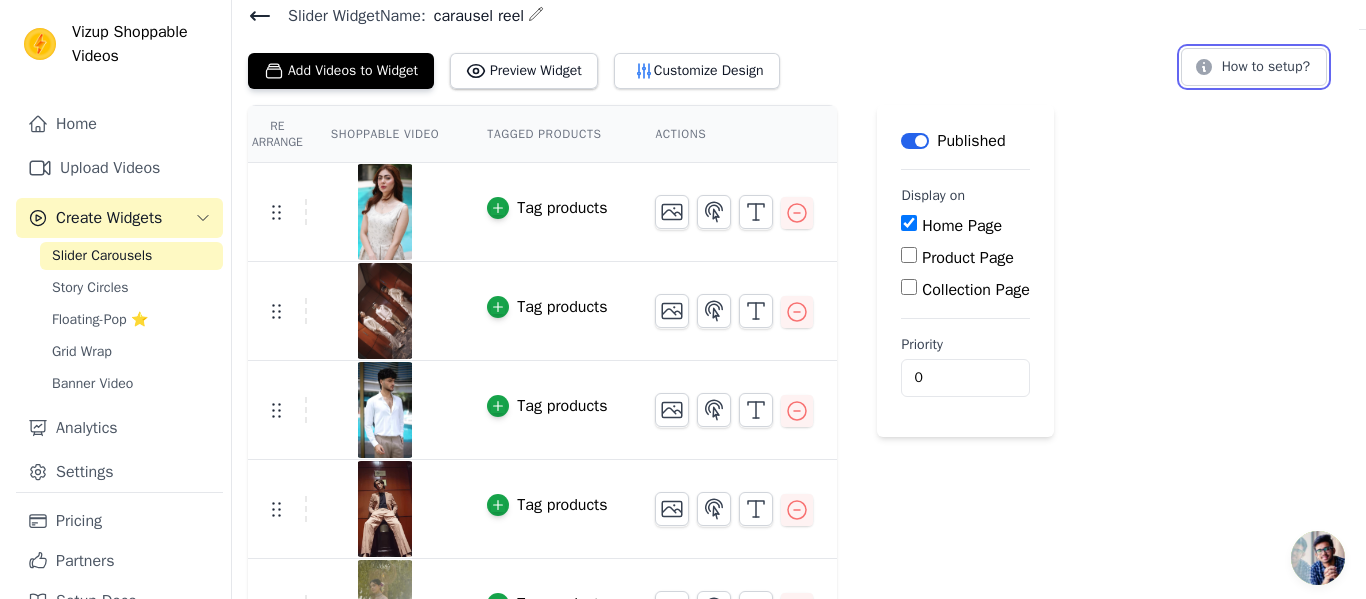 scroll, scrollTop: 0, scrollLeft: 0, axis: both 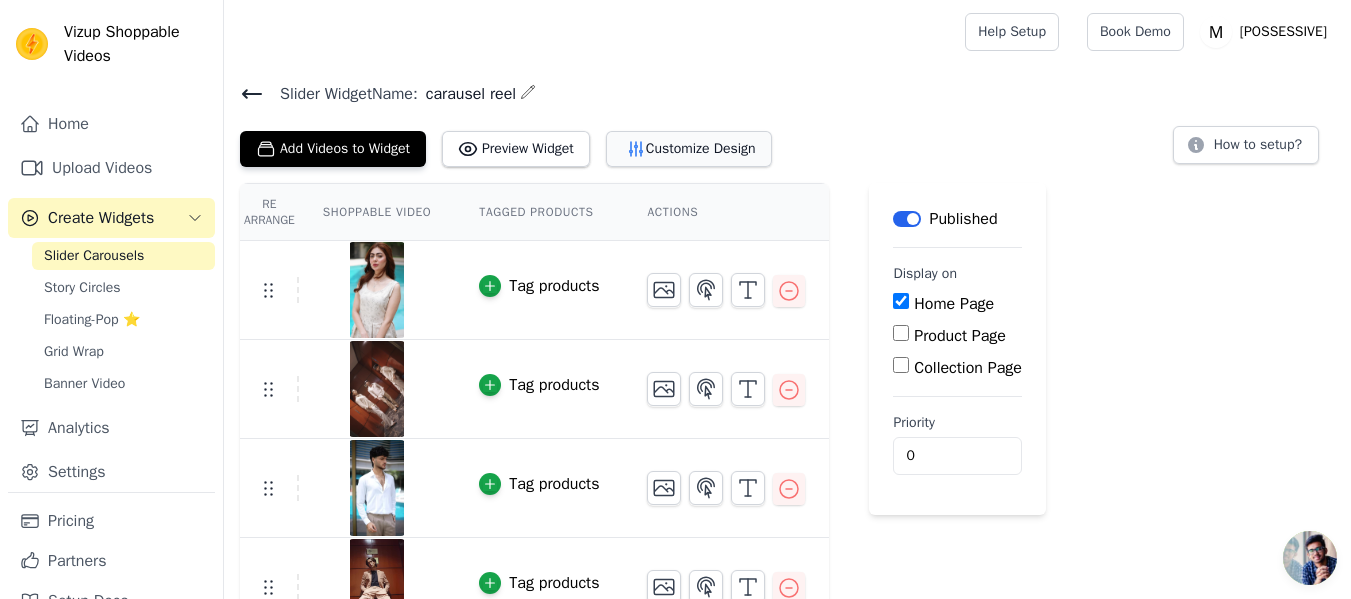 click on "Customize Design" at bounding box center [689, 149] 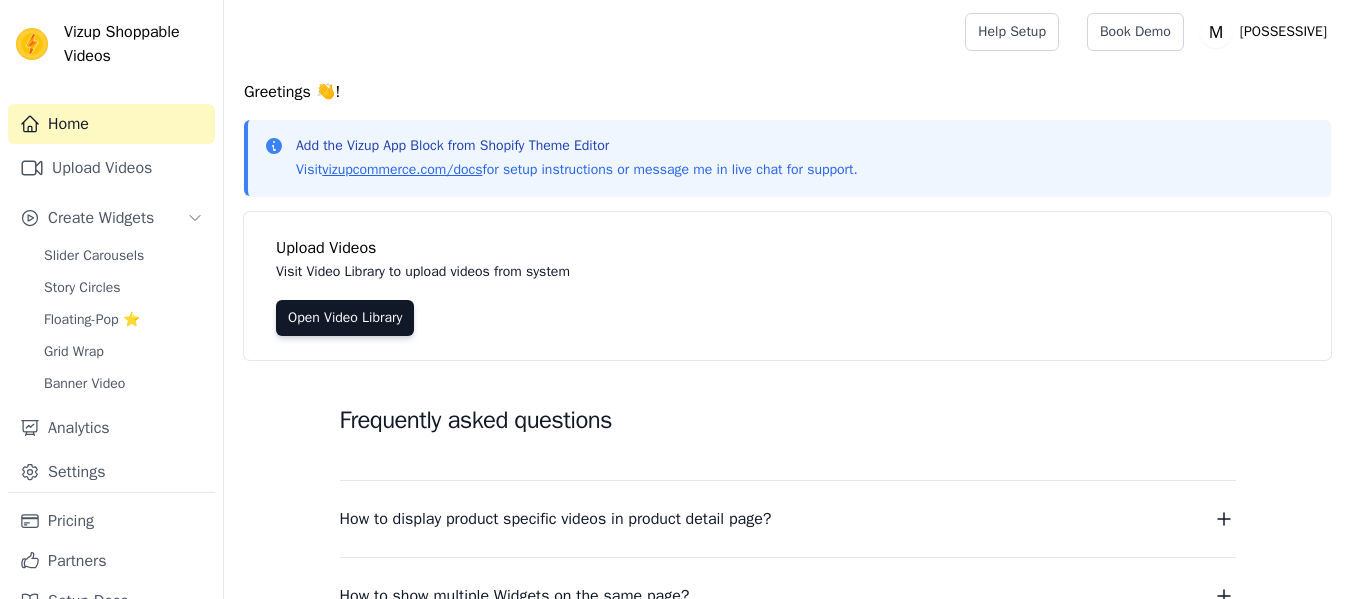 scroll, scrollTop: 0, scrollLeft: 0, axis: both 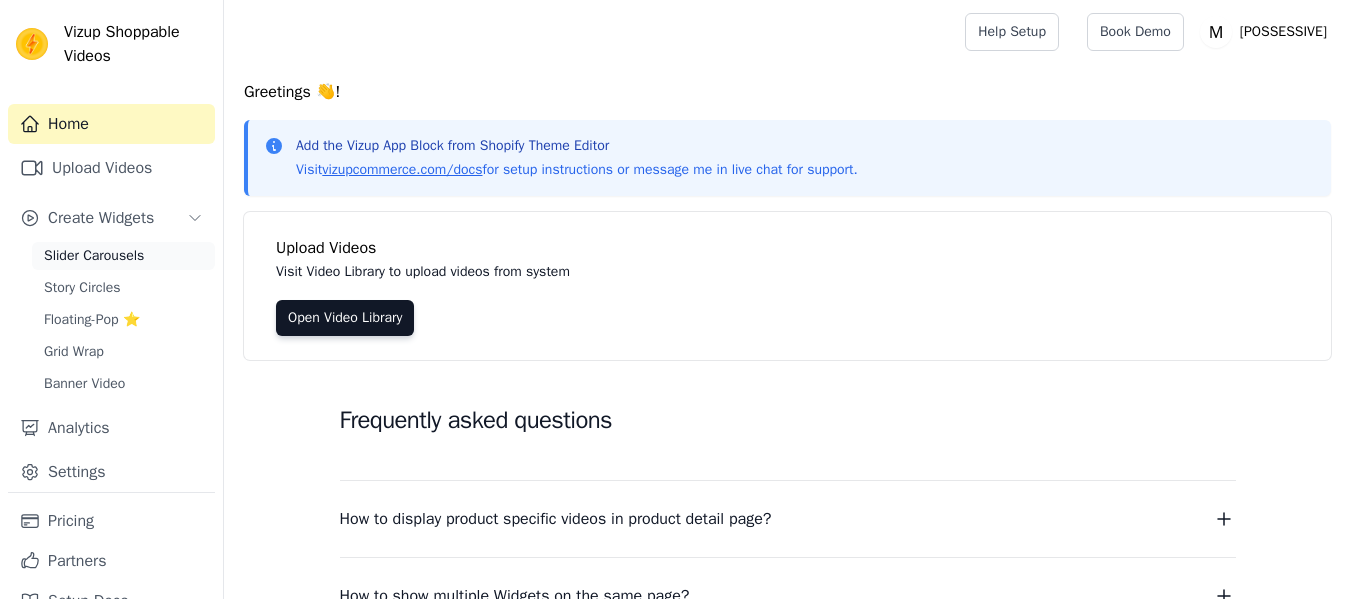 click on "Slider Carousels" at bounding box center (94, 256) 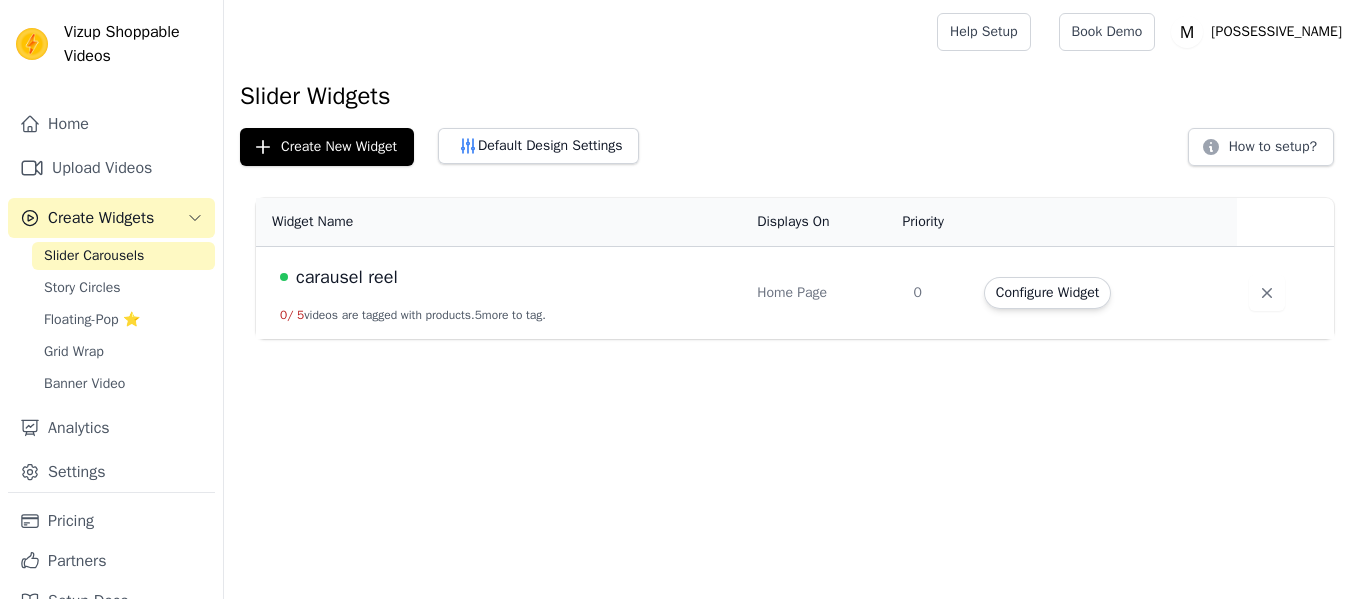 scroll, scrollTop: 0, scrollLeft: 0, axis: both 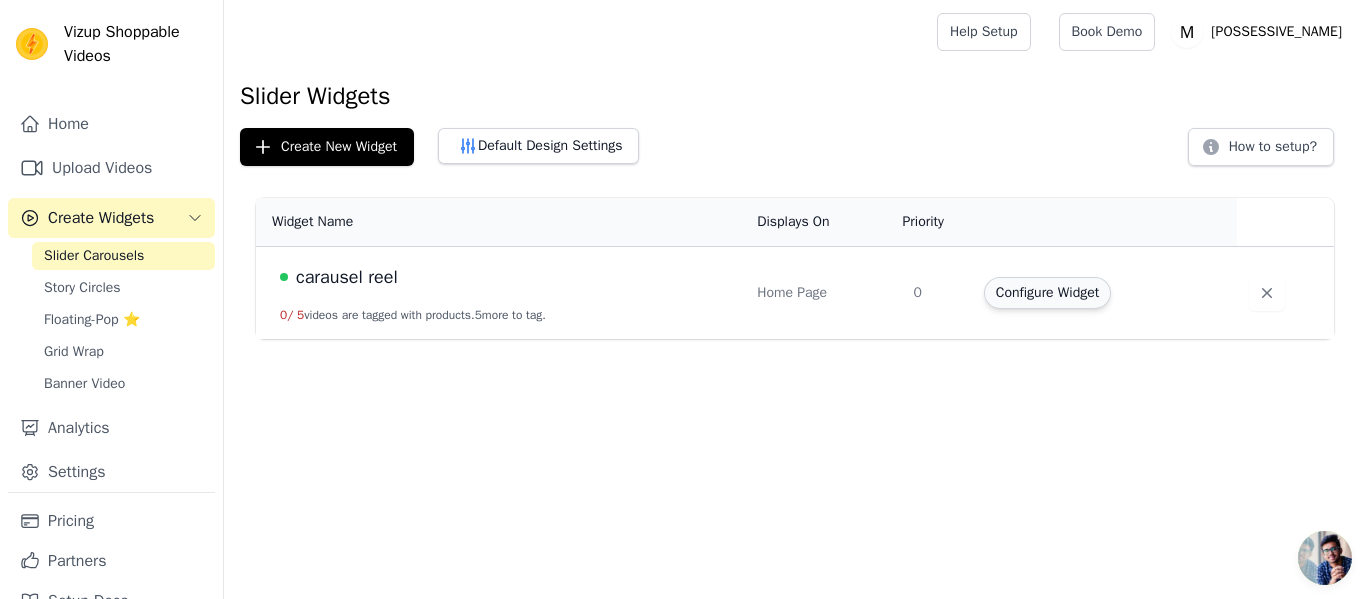 click on "Configure Widget" at bounding box center [1047, 293] 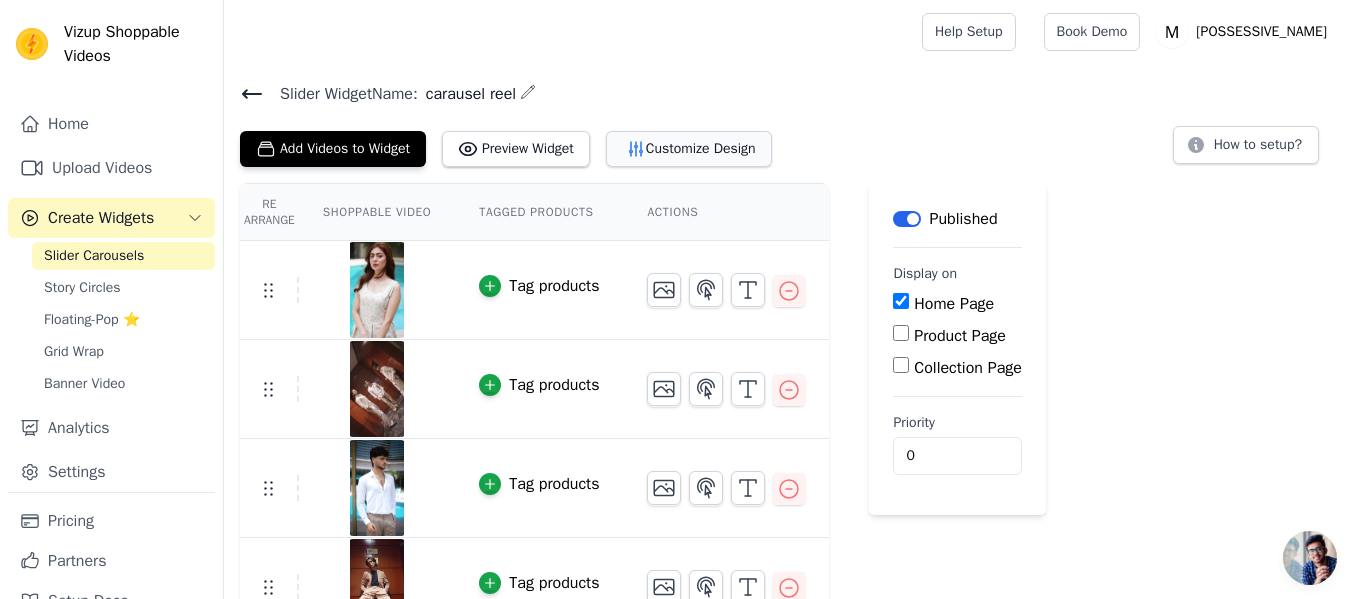 click on "Customize Design" at bounding box center [689, 149] 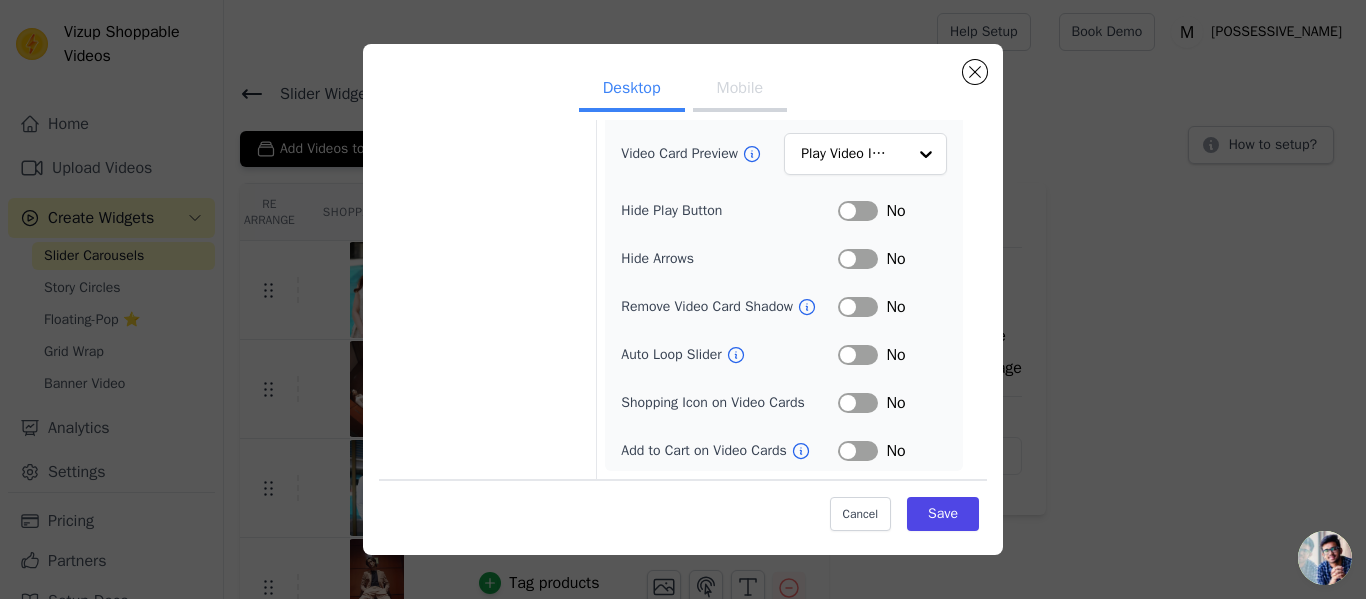 scroll, scrollTop: 244, scrollLeft: 0, axis: vertical 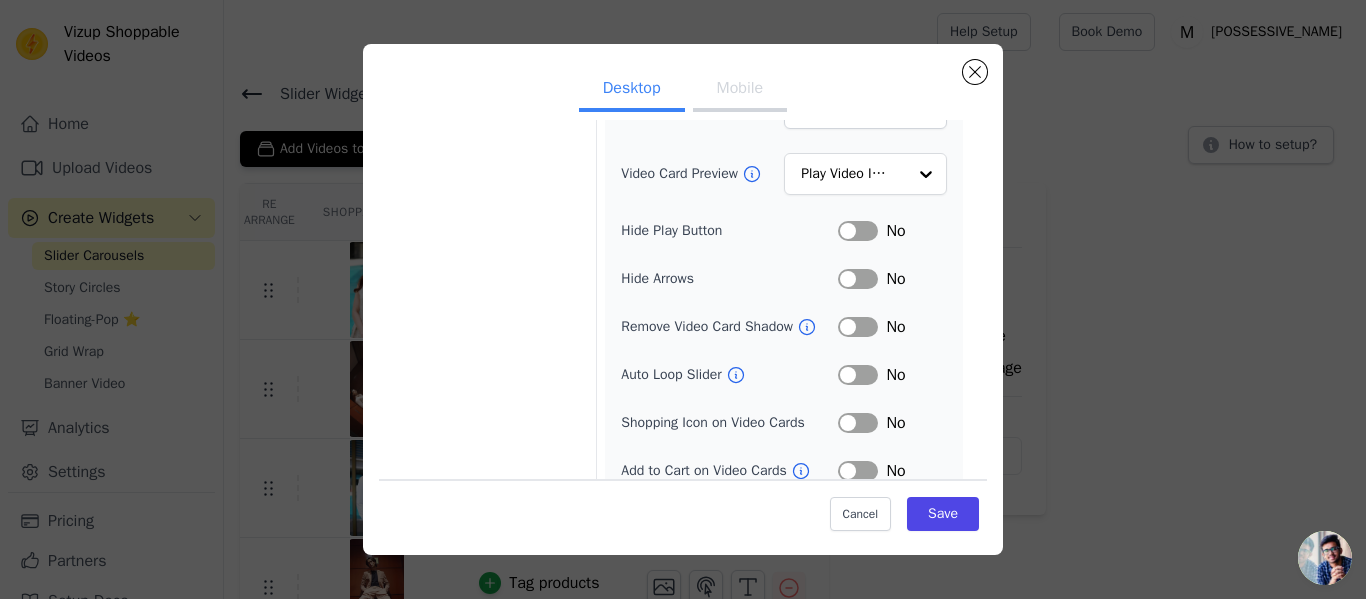 click on "Label" at bounding box center (858, 231) 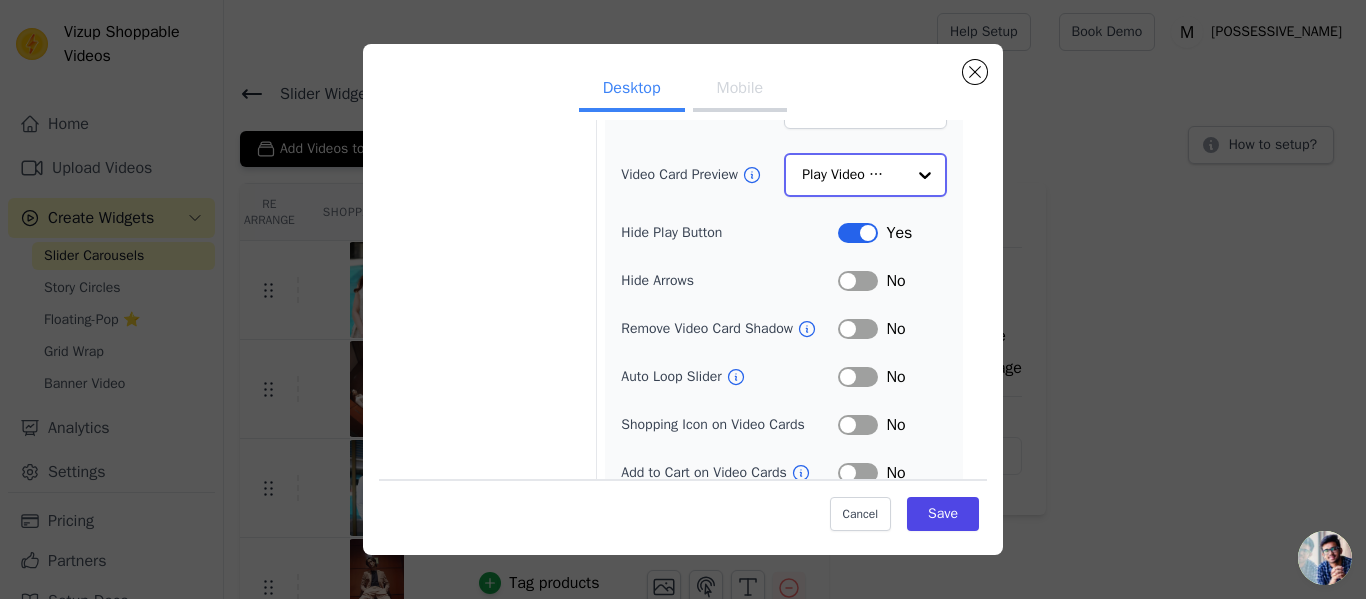 click on "Video Card Preview" 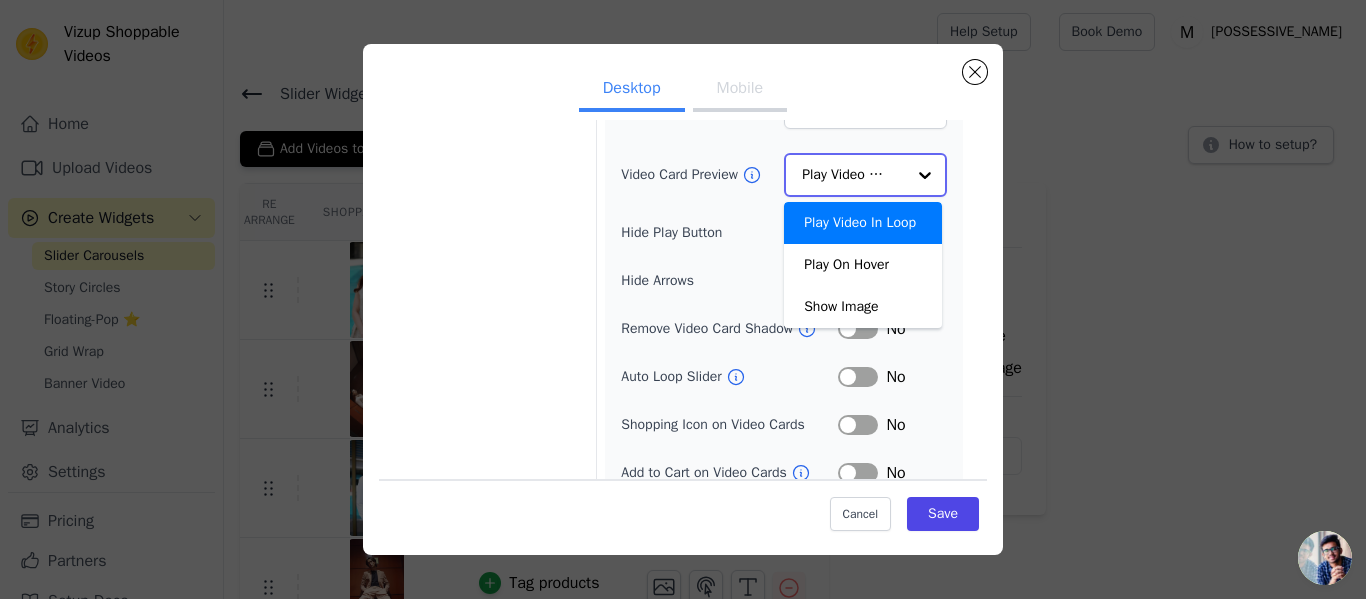 click on "Play Video In Loop" at bounding box center (863, 223) 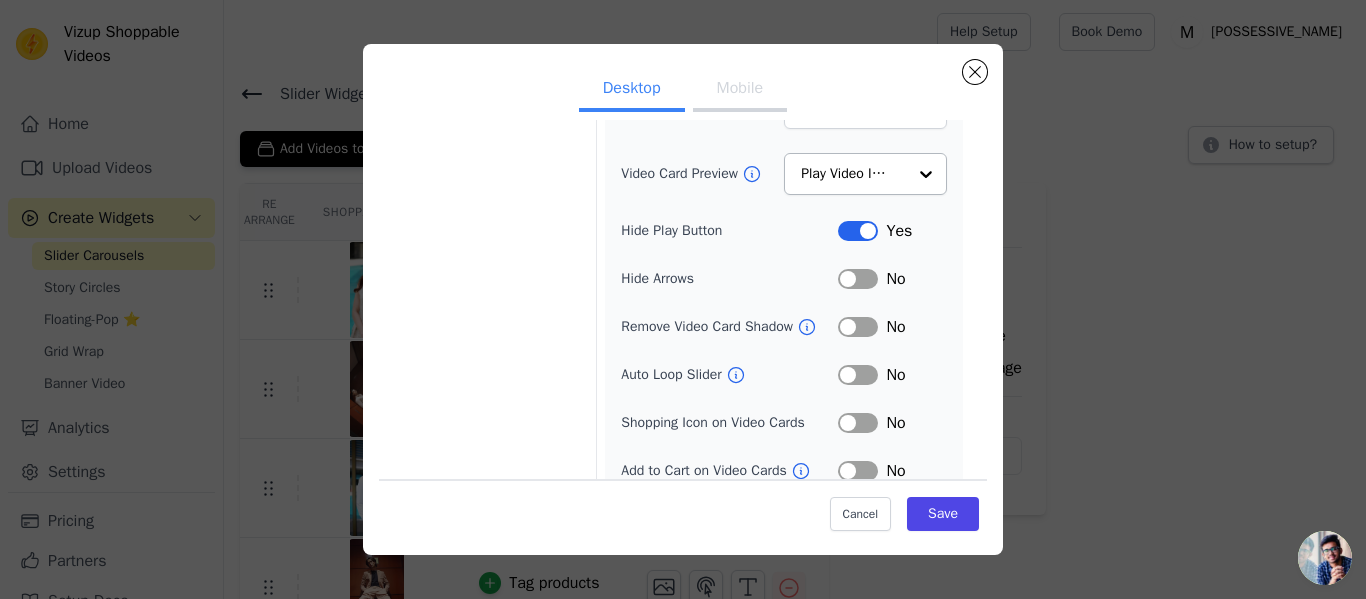 click on "Label" at bounding box center [858, 375] 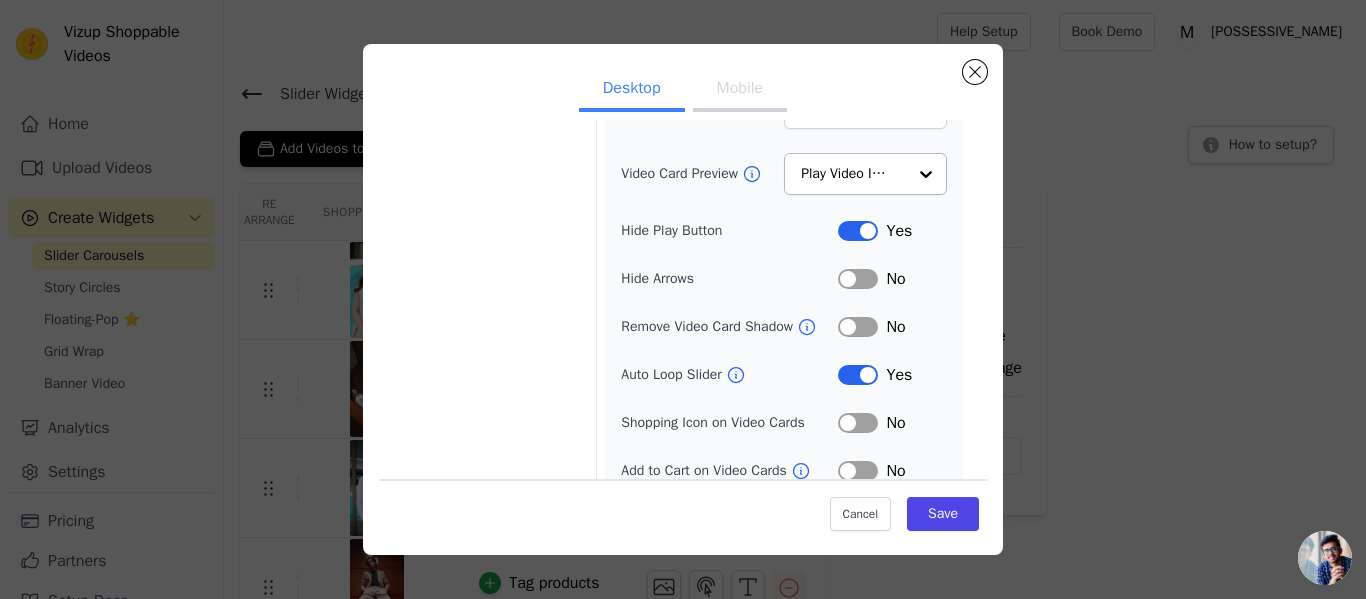 click 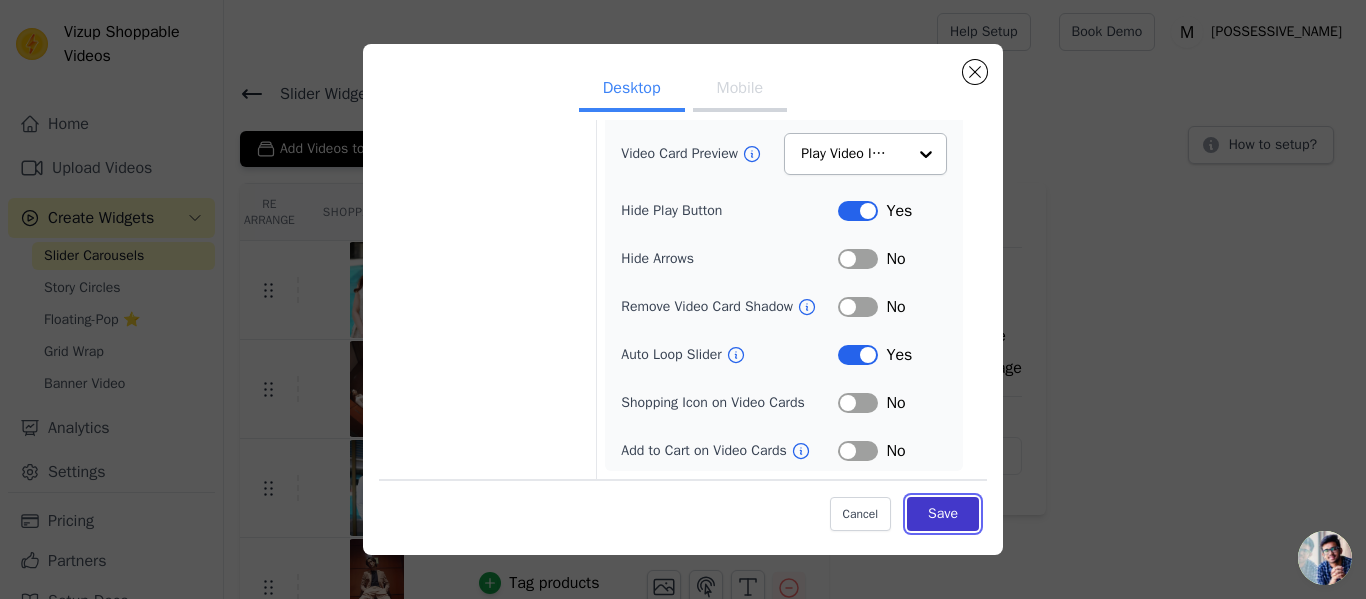 click on "Save" at bounding box center [943, 514] 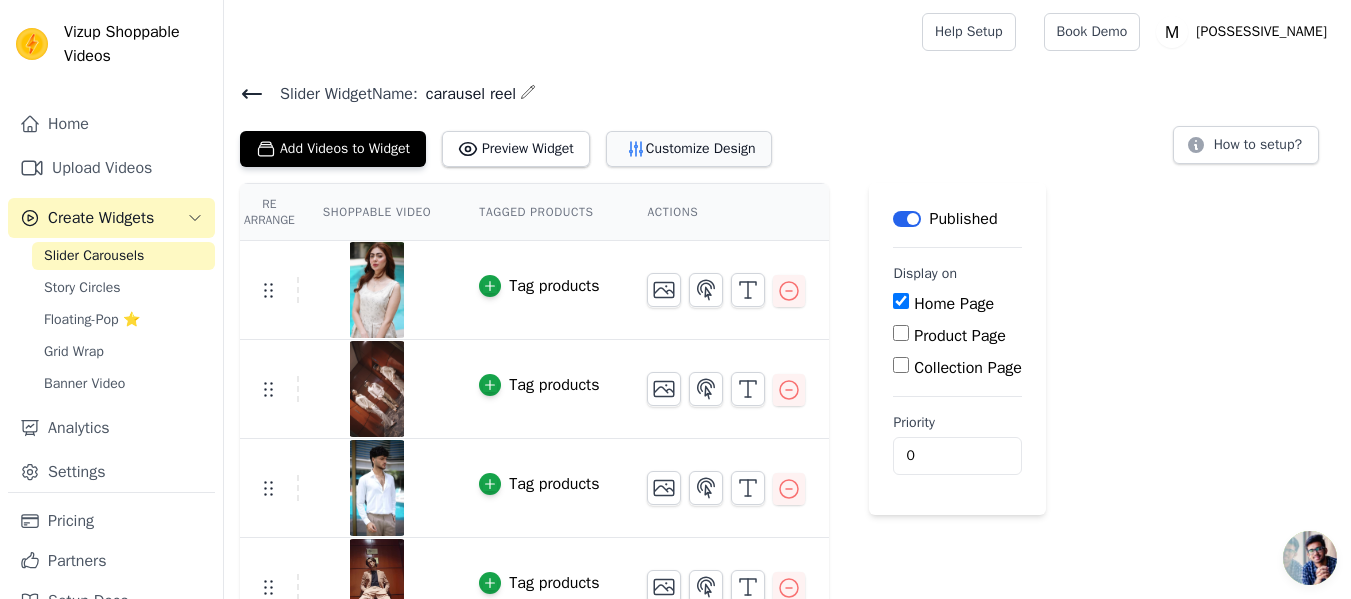 click on "Customize Design" at bounding box center (689, 149) 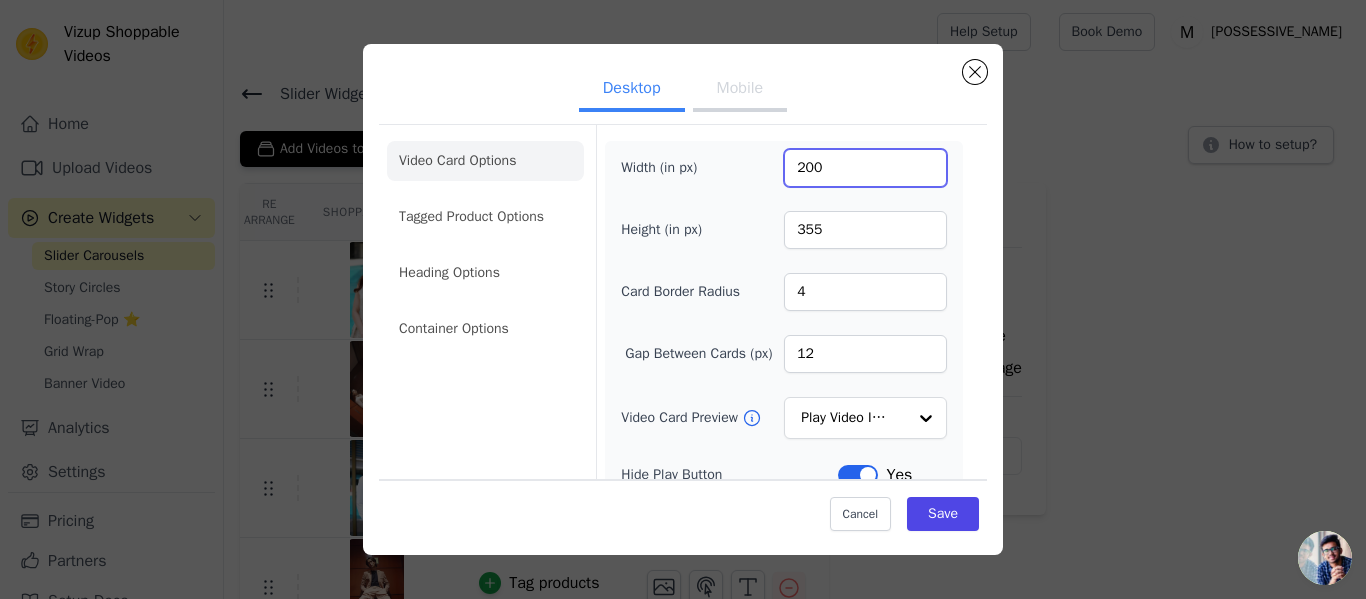 click on "200" at bounding box center (865, 168) 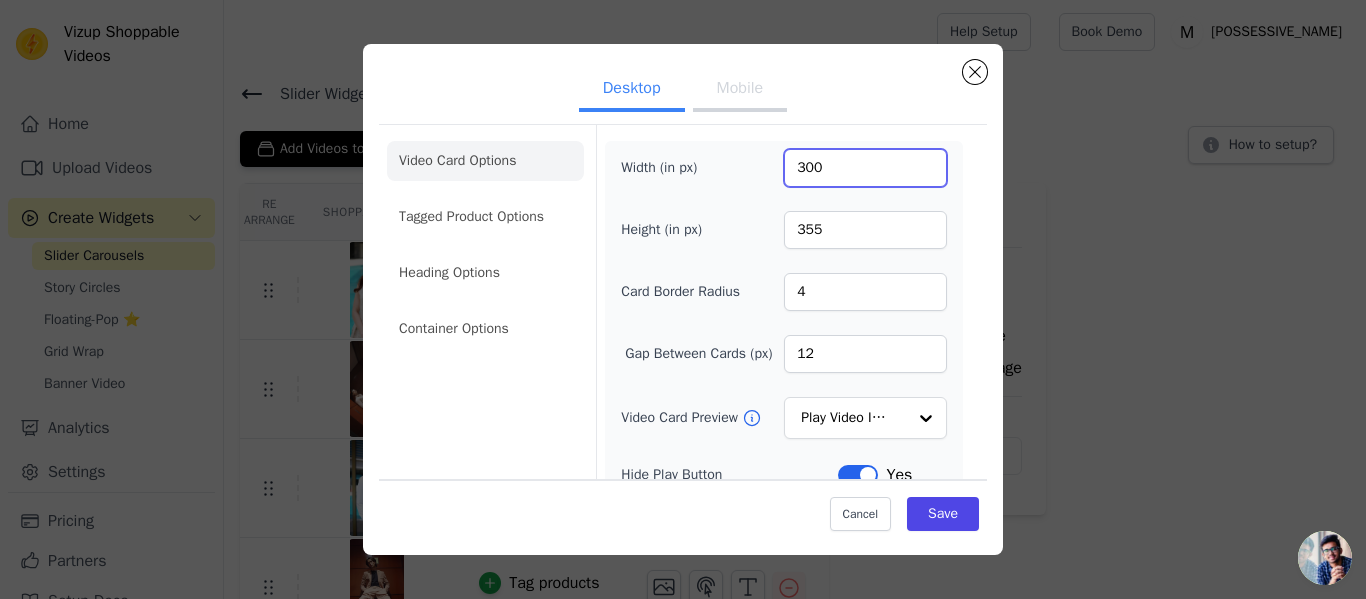type on "300" 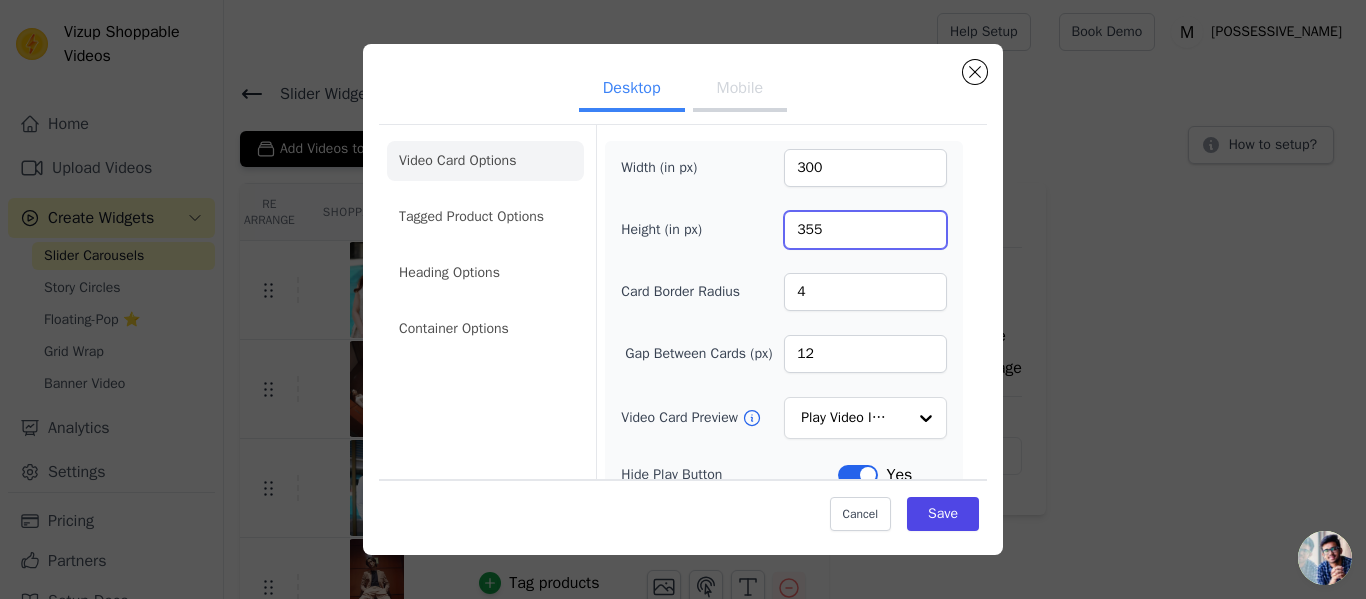 click on "355" at bounding box center (865, 230) 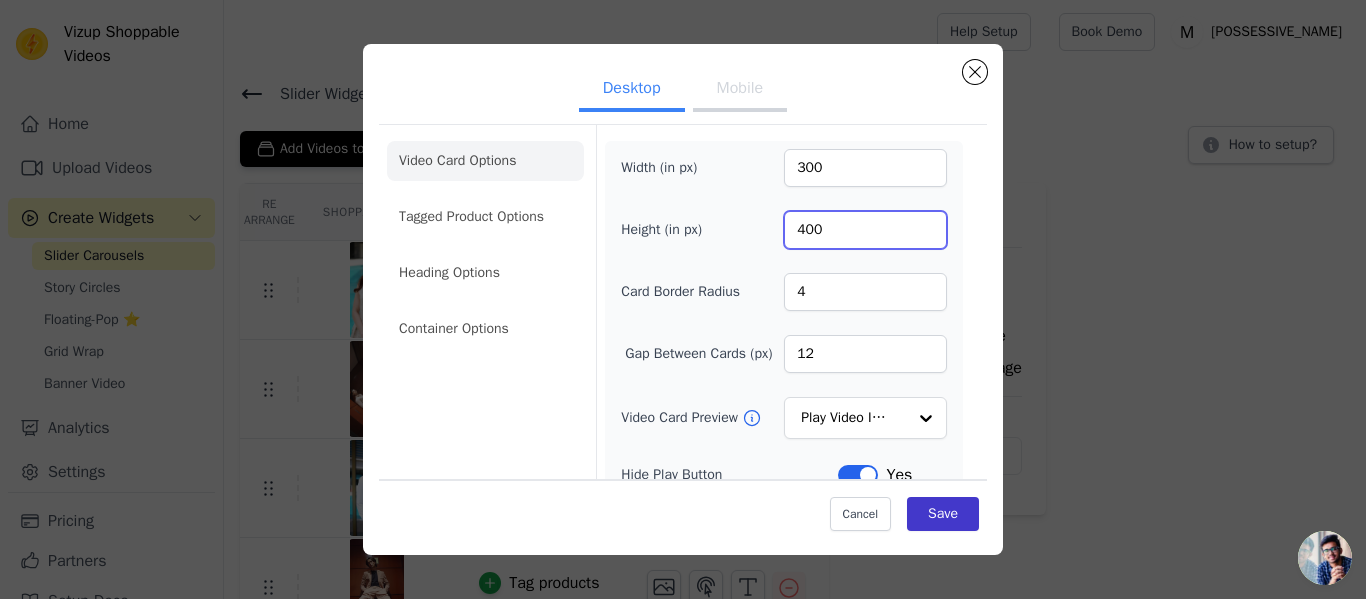 type on "400" 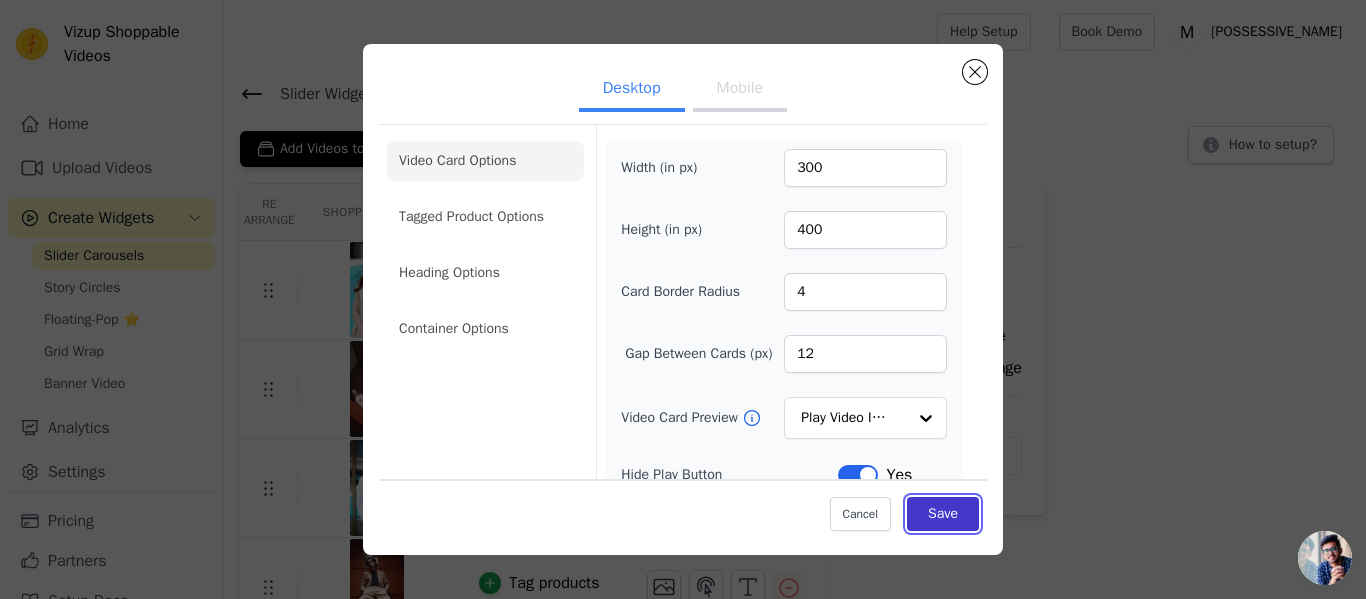 click on "Save" at bounding box center (943, 514) 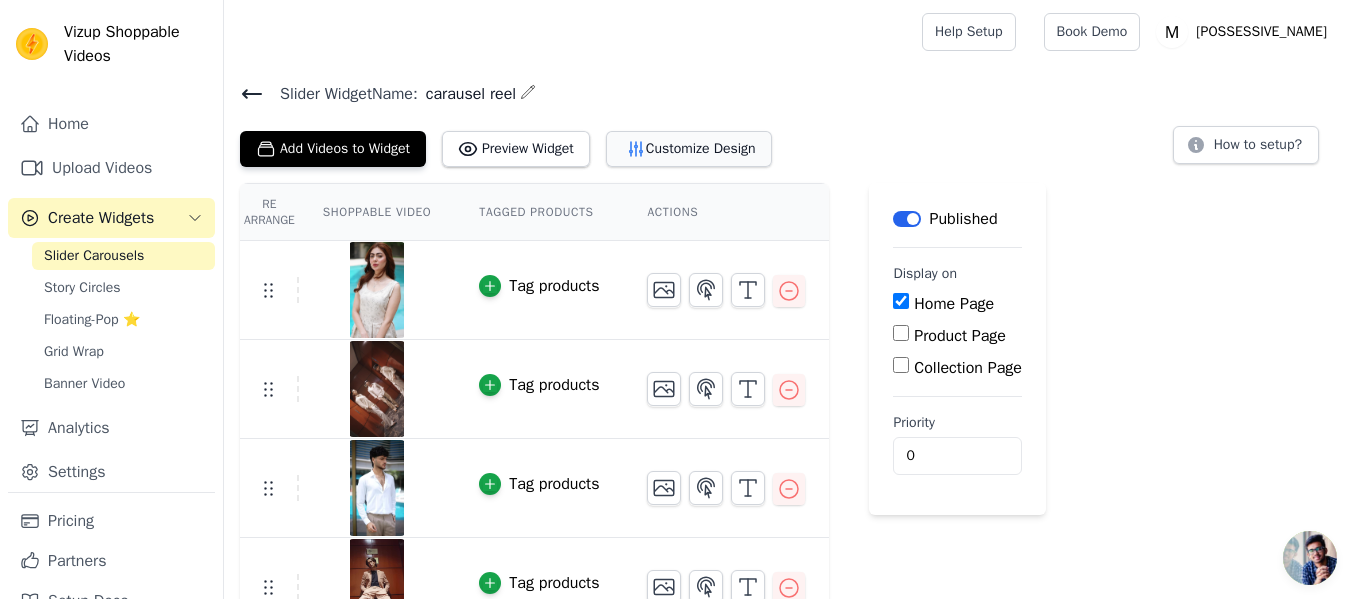 click on "Customize Design" at bounding box center [689, 149] 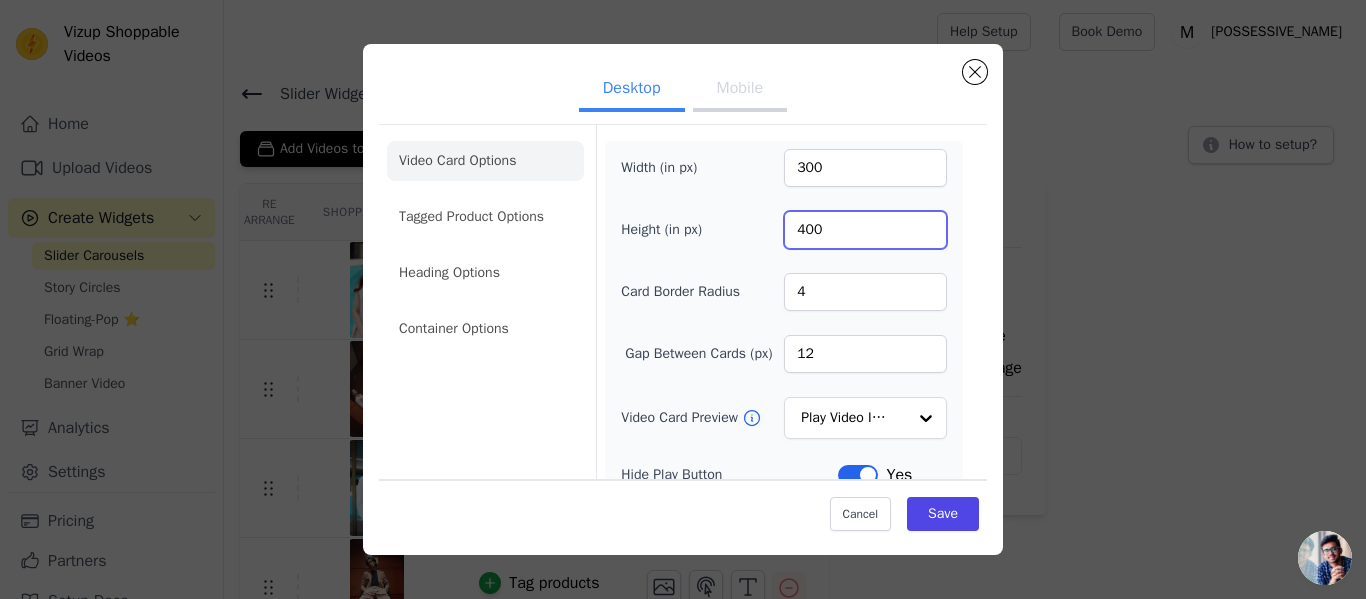 click on "400" at bounding box center [865, 230] 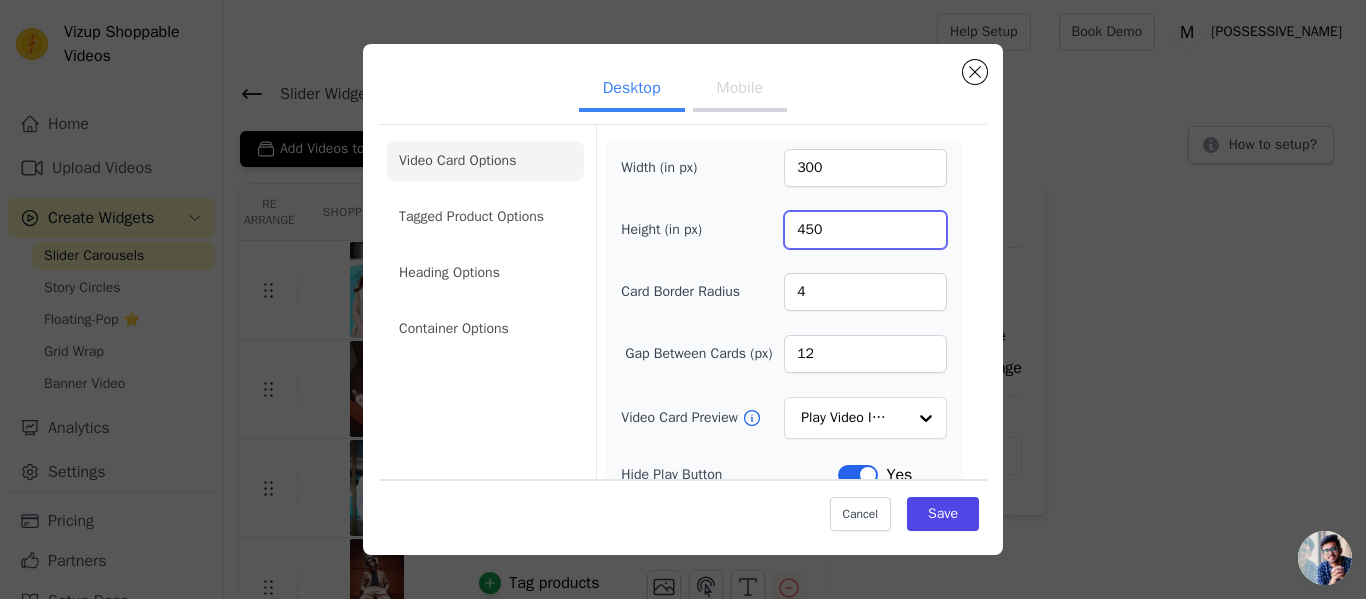 type on "450" 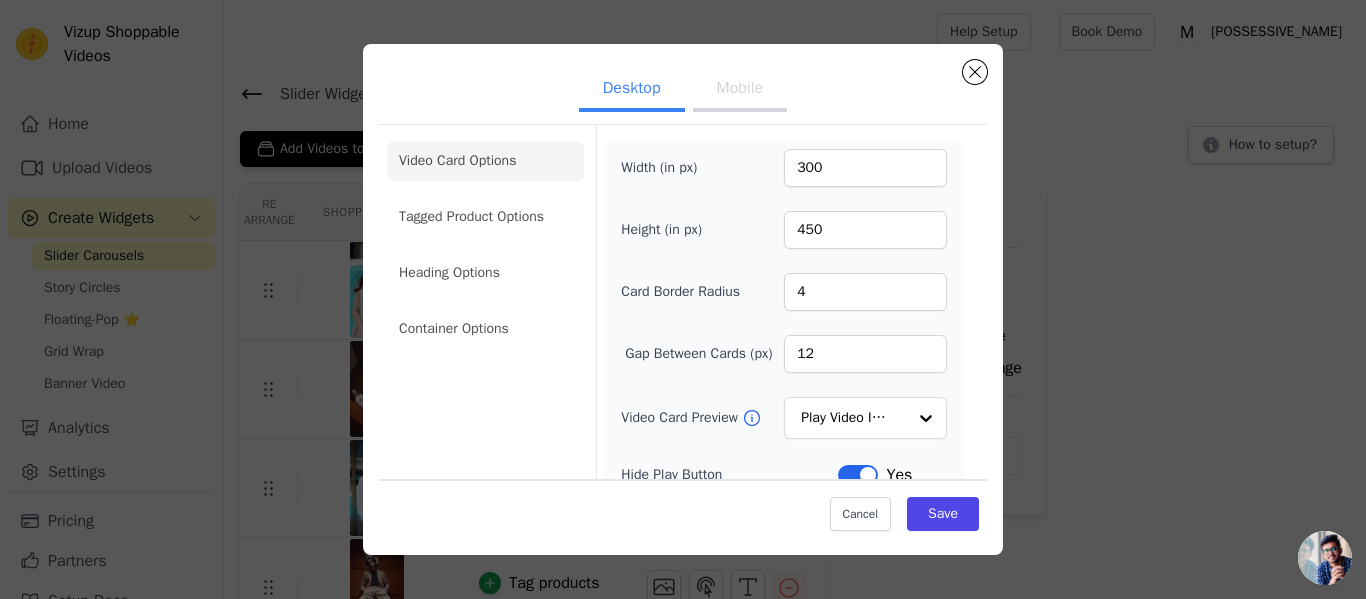 click on "Mobile" at bounding box center (740, 90) 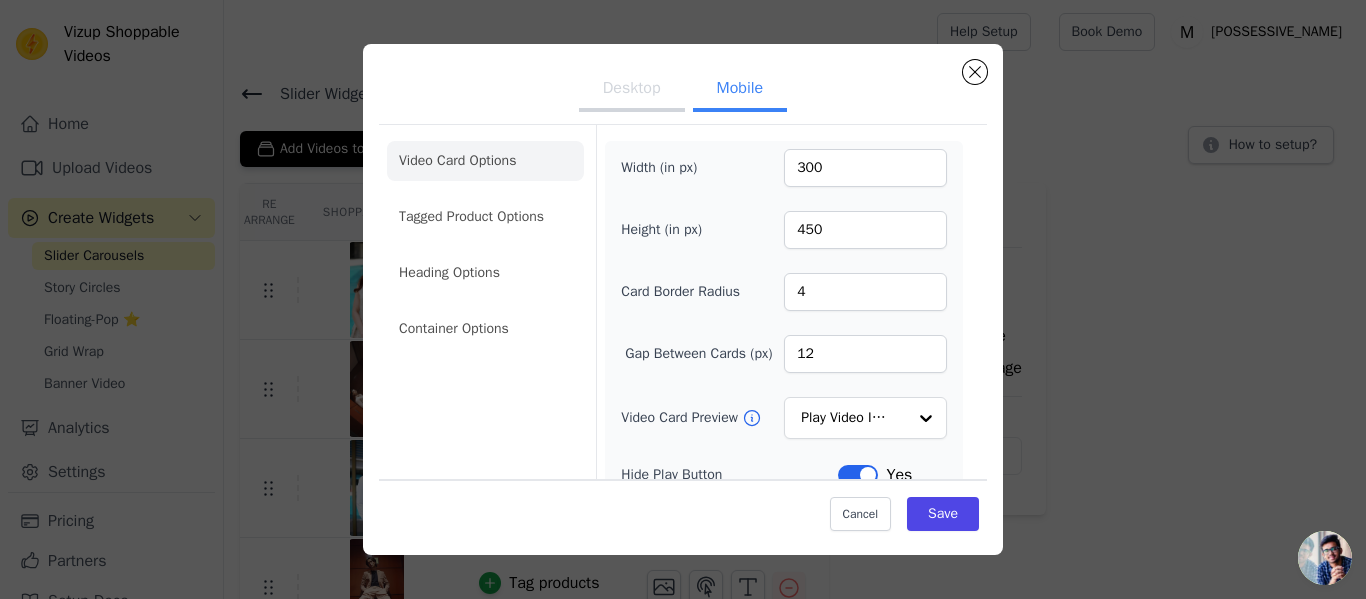 click on "Desktop" at bounding box center [632, 90] 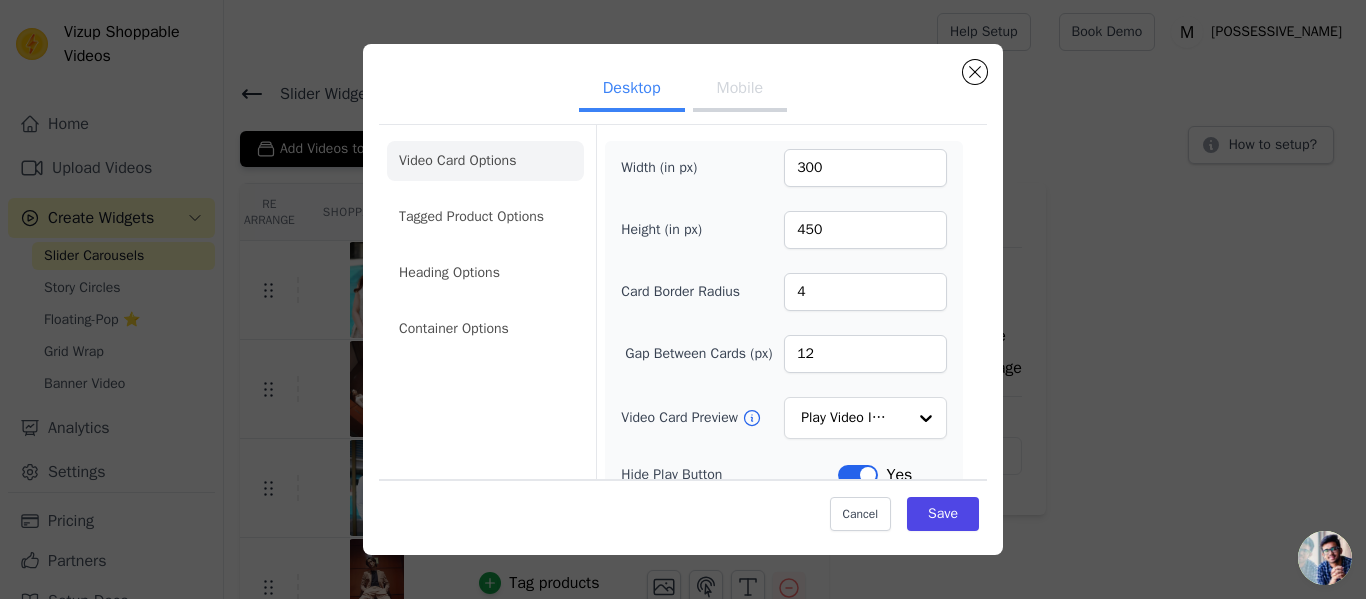 type 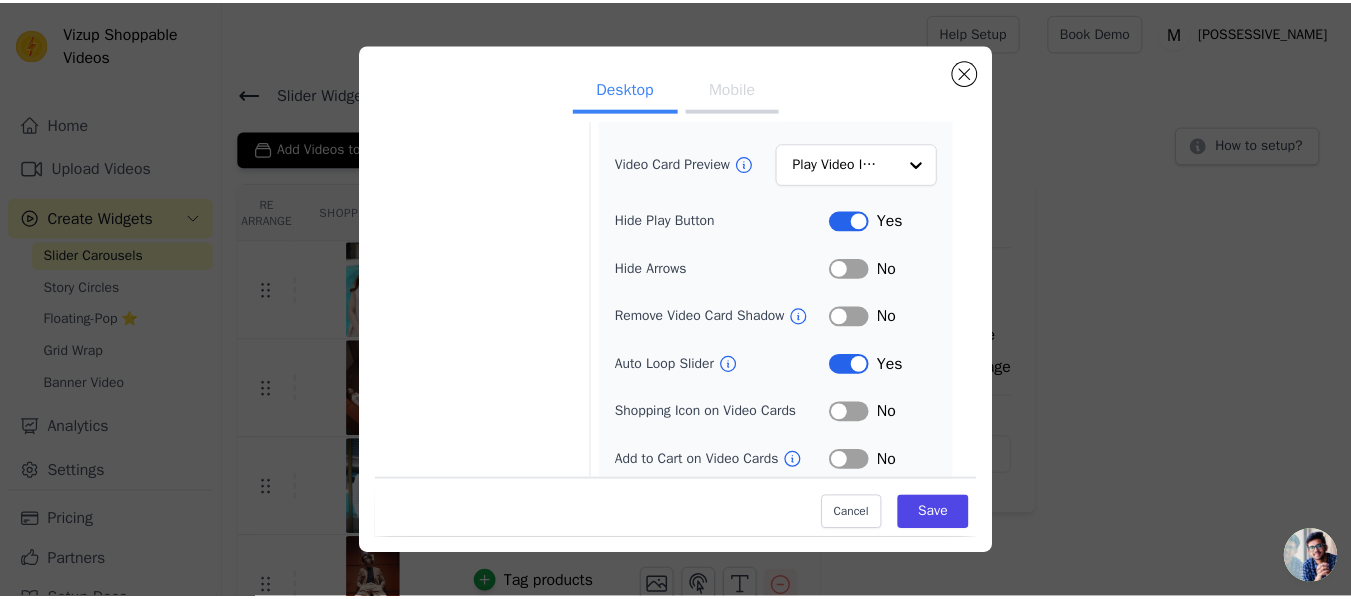scroll, scrollTop: 264, scrollLeft: 0, axis: vertical 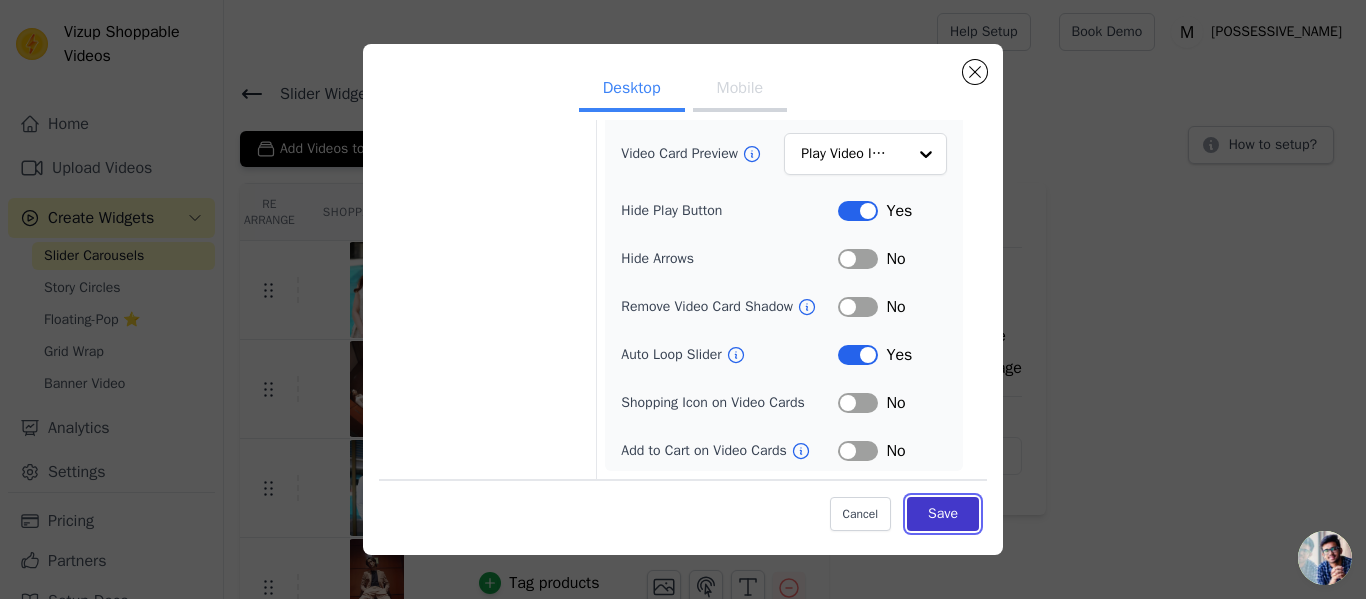 click on "Save" at bounding box center (943, 514) 